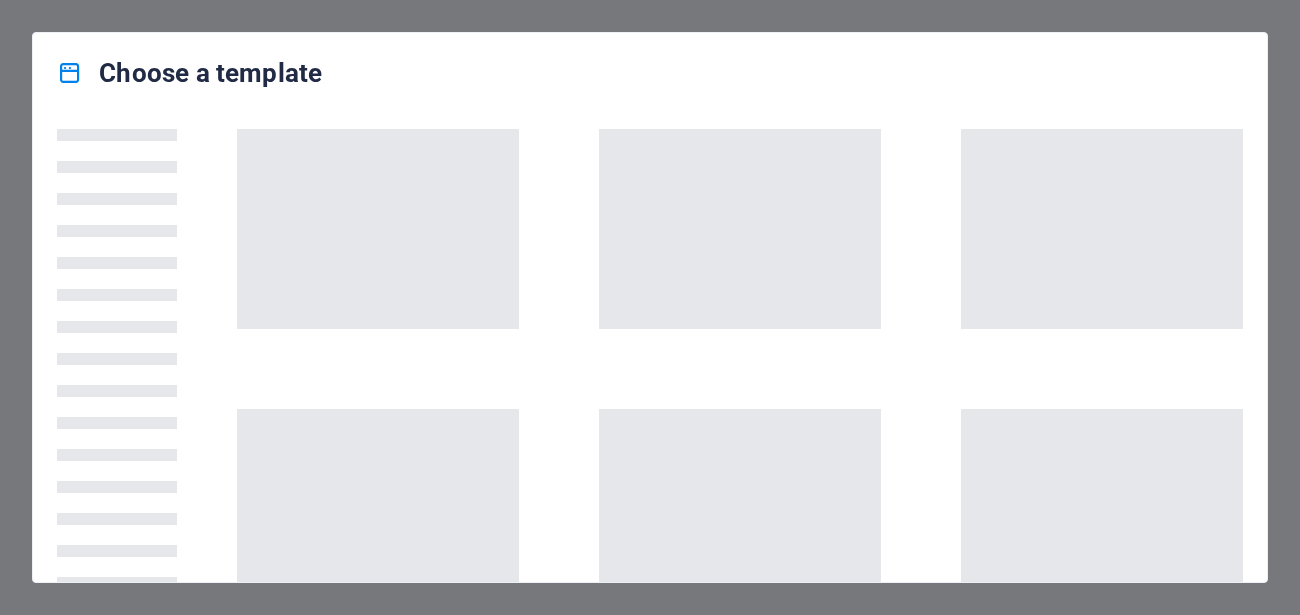scroll, scrollTop: 0, scrollLeft: 0, axis: both 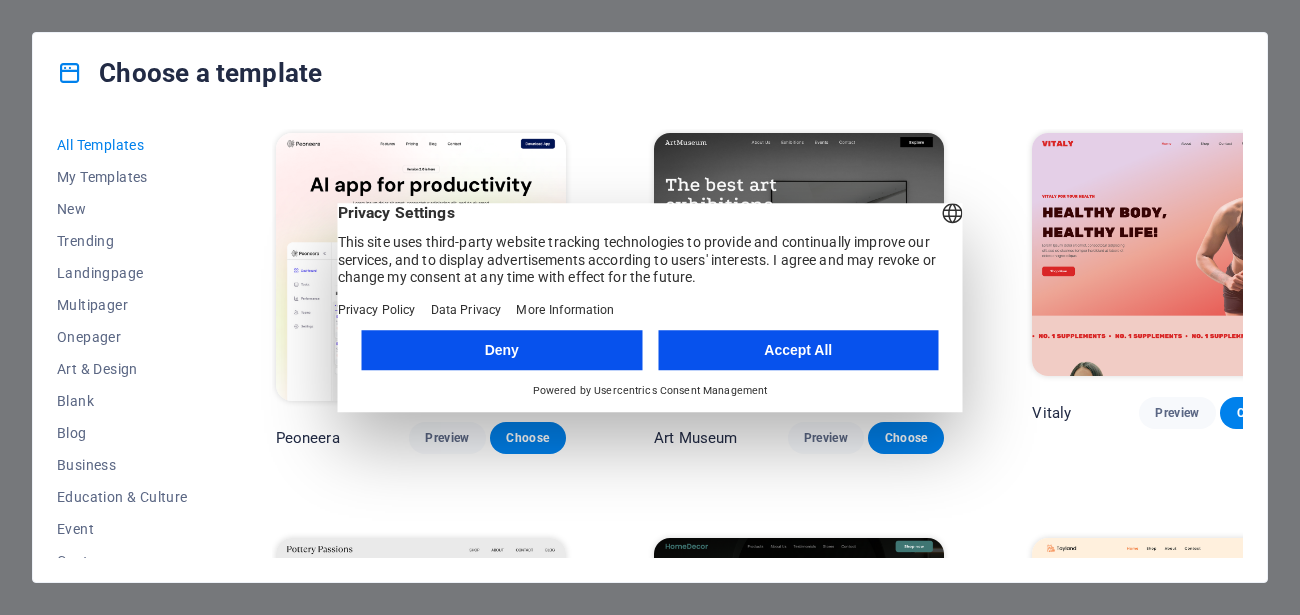 click on "Accept All" at bounding box center (798, 350) 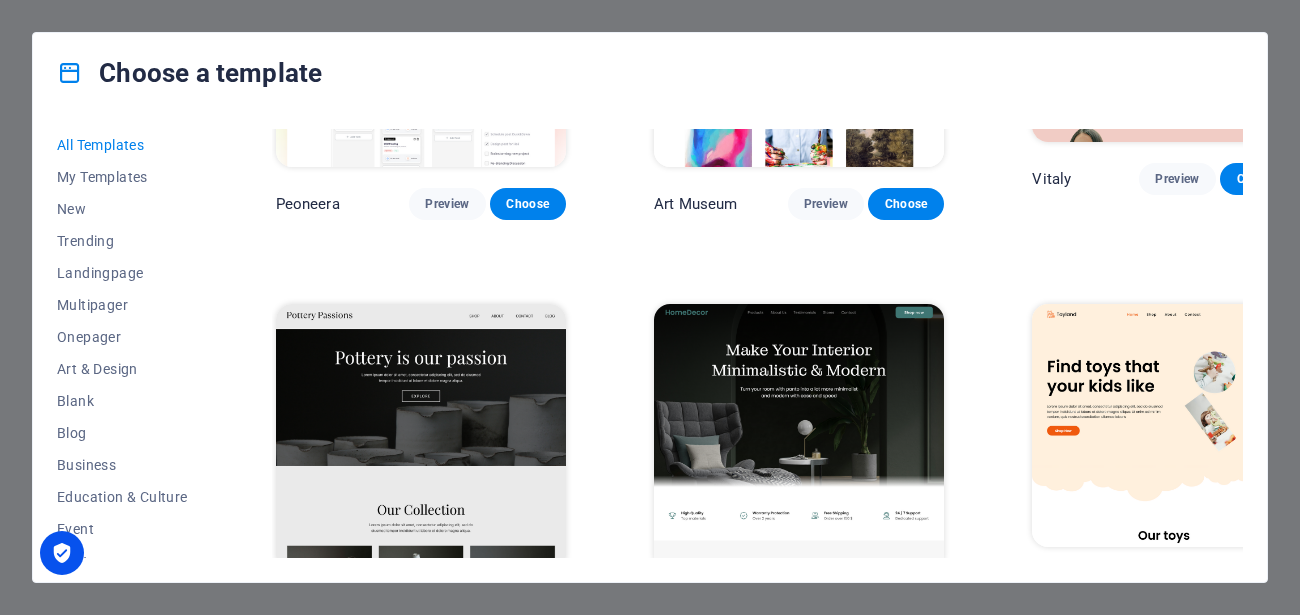 scroll, scrollTop: 0, scrollLeft: 0, axis: both 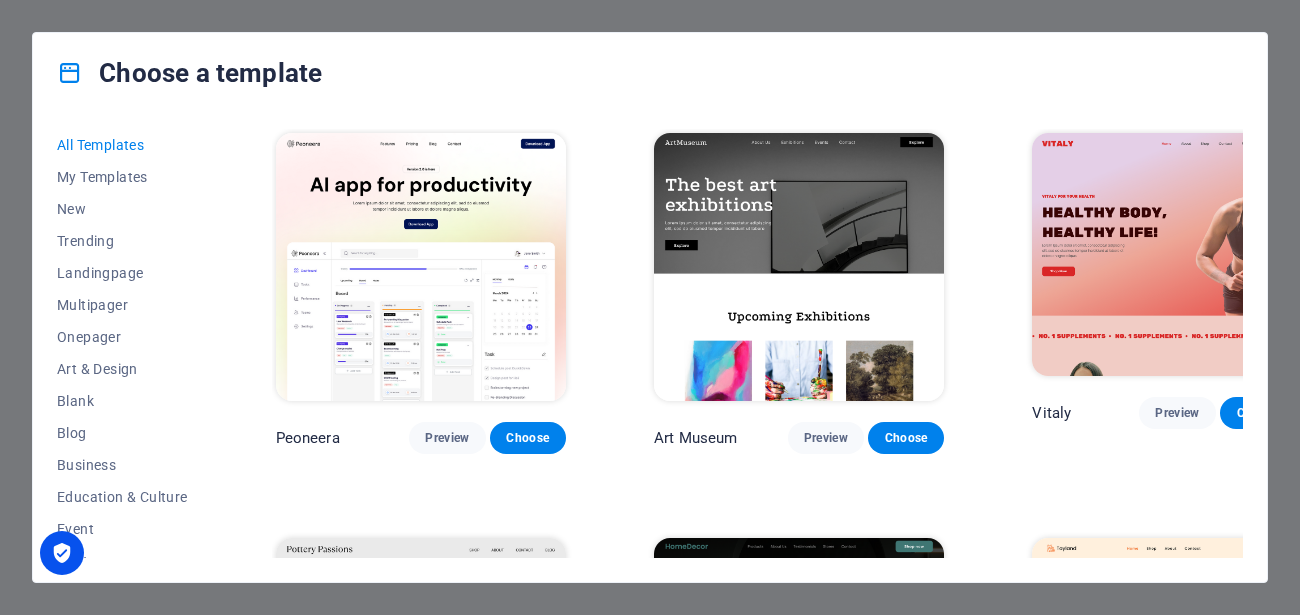 click on "Choose a template All Templates My Templates New Trending Landingpage Multipager Onepager Art & Design Blank Blog Business Education & Culture Event Gastronomy Health IT & Media Legal & Finance Non-Profit Performance Portfolio Services Shop Sports & Beauty Trades Travel Wireframe Peoneera Preview Choose Art Museum Preview Choose Vitaly Preview Choose Pottery Passions Preview Choose Home Decor Preview Choose Toyland Preview Choose Pet Shop Preview Choose Wonder Planner Preview Choose Transportable Preview Choose S&L Preview Choose WePaint Preview Choose Eco-Con Preview Choose MeetUp Preview Choose Help & Care Preview Choose Podcaster Preview Choose Academix Preview Choose BIG Barber Shop Preview Choose Health & Food Preview Choose UrbanNest Interiors Preview Choose Green Change Preview Choose The Beauty Temple Preview Choose WeTrain Preview Choose Cleaner Preview Choose Johanna James Preview Choose Delicioso Preview Choose Dream Garden Preview Choose LumeDeAqua Preview Choose Pets Care Preview Choose SafeSpace" at bounding box center [650, 307] 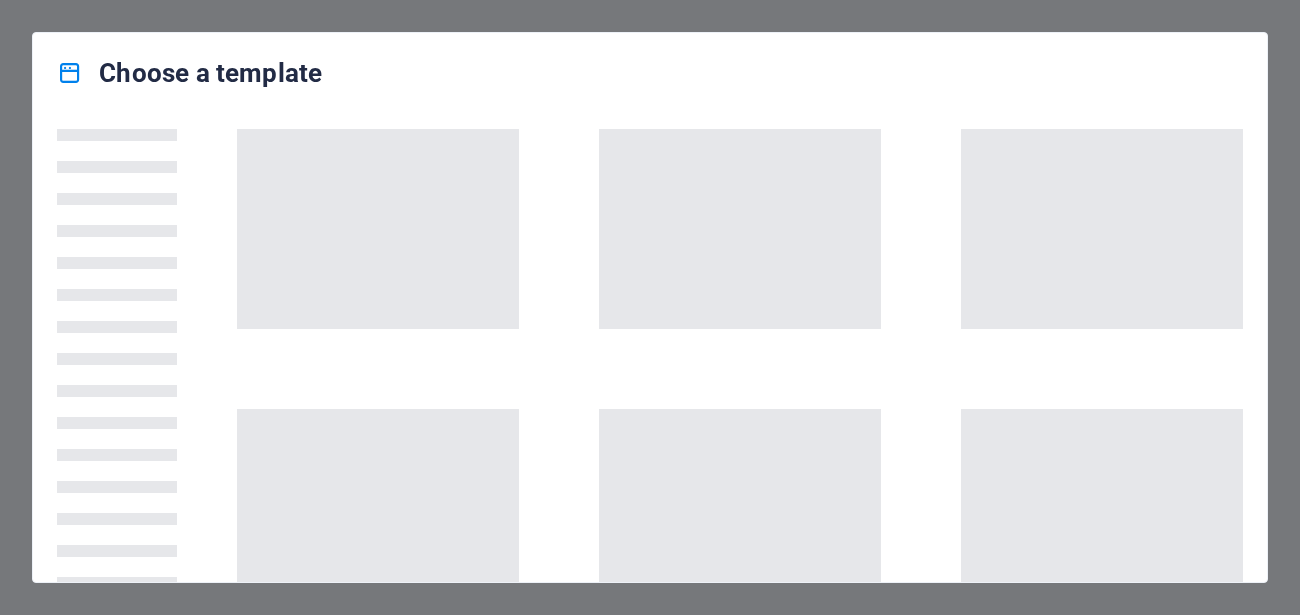 scroll, scrollTop: 0, scrollLeft: 0, axis: both 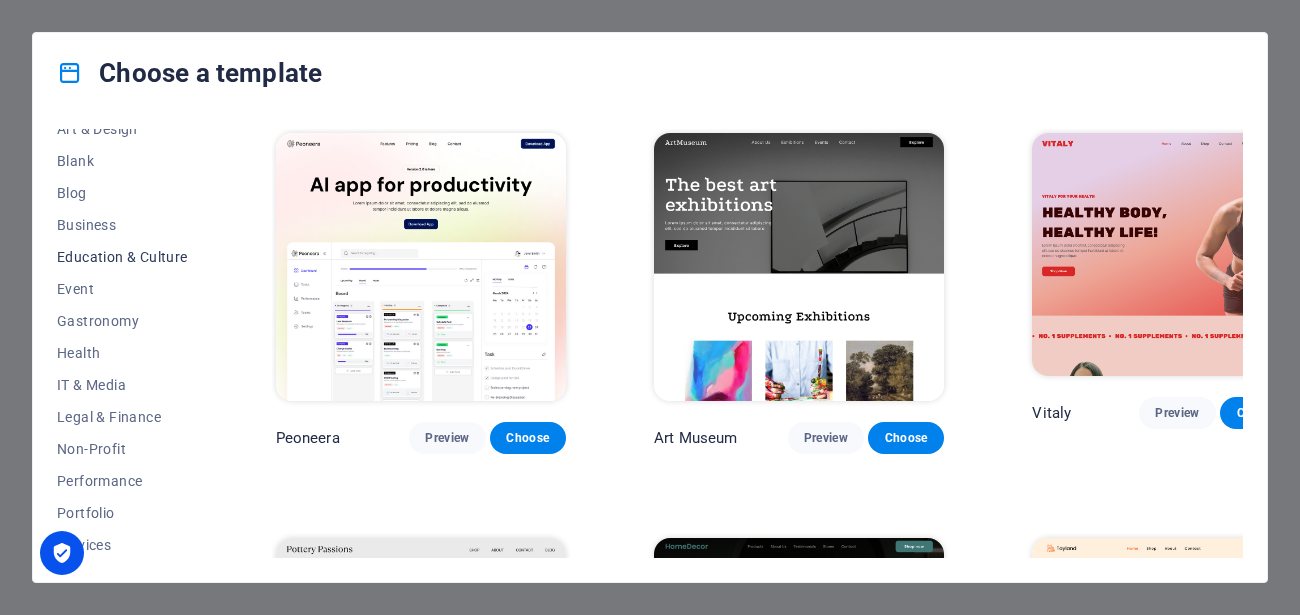 click on "Education & Culture" at bounding box center [122, 257] 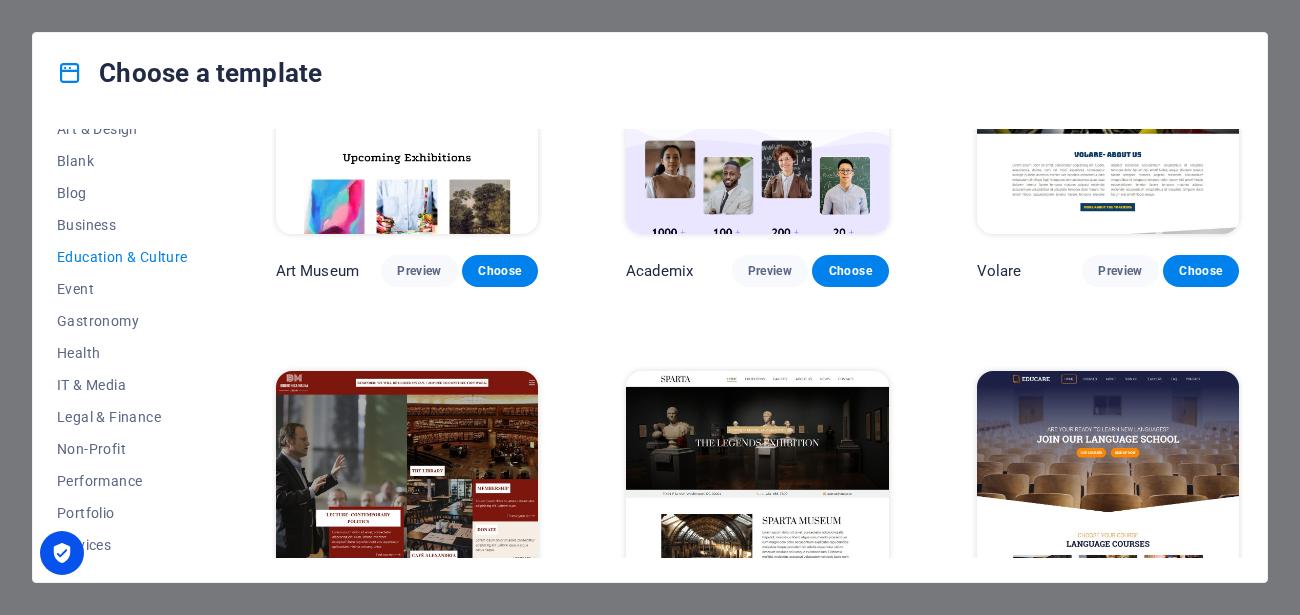 scroll, scrollTop: 0, scrollLeft: 0, axis: both 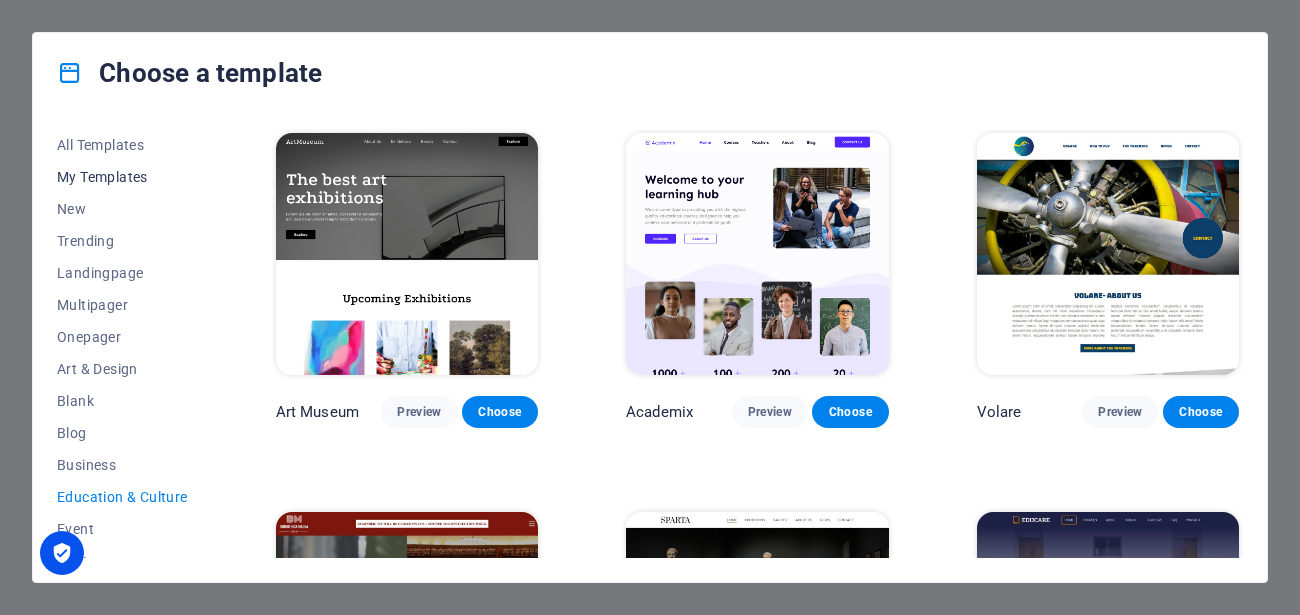 click on "My Templates" at bounding box center (122, 177) 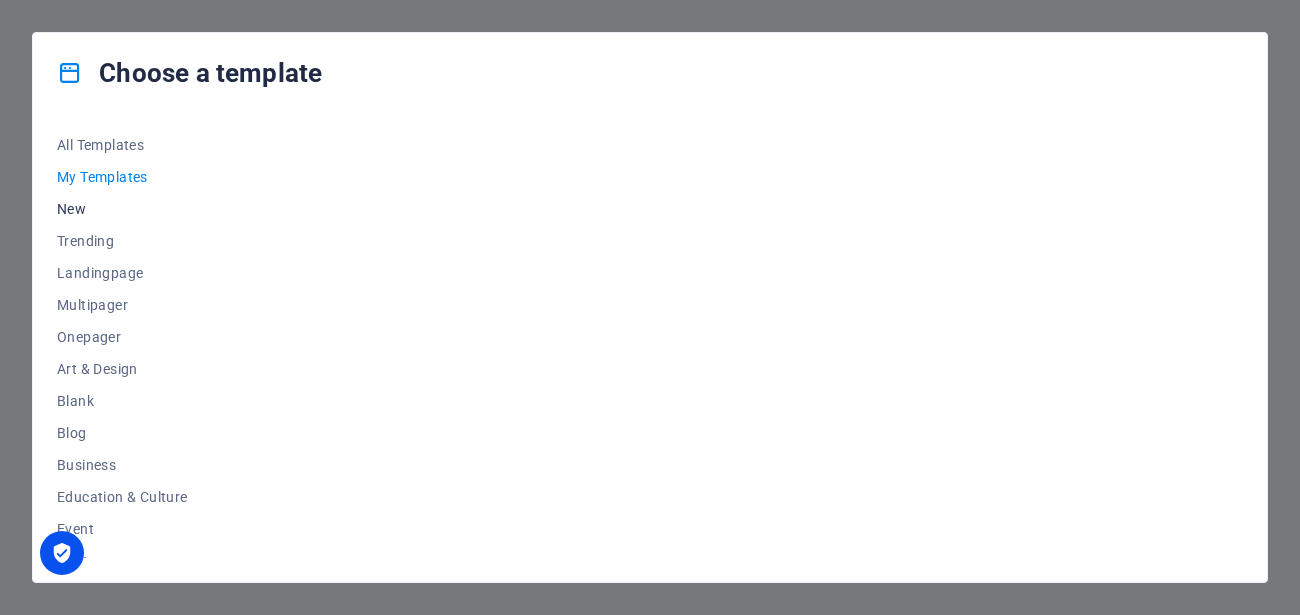 click on "New" at bounding box center [122, 209] 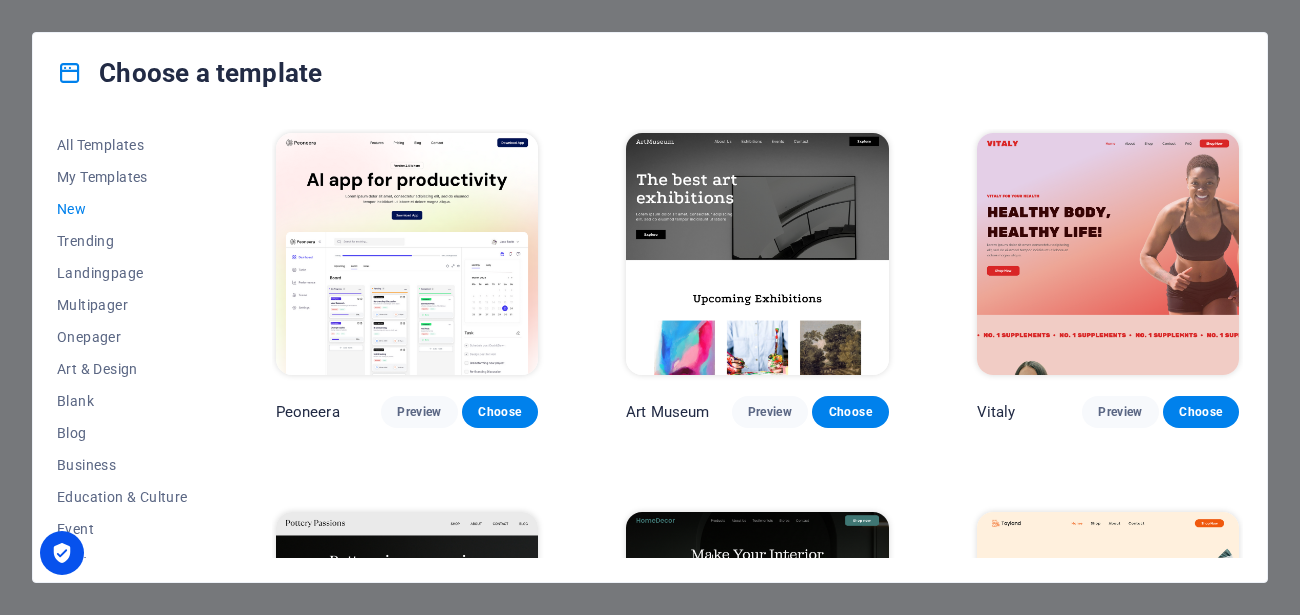 click on "New" at bounding box center [122, 209] 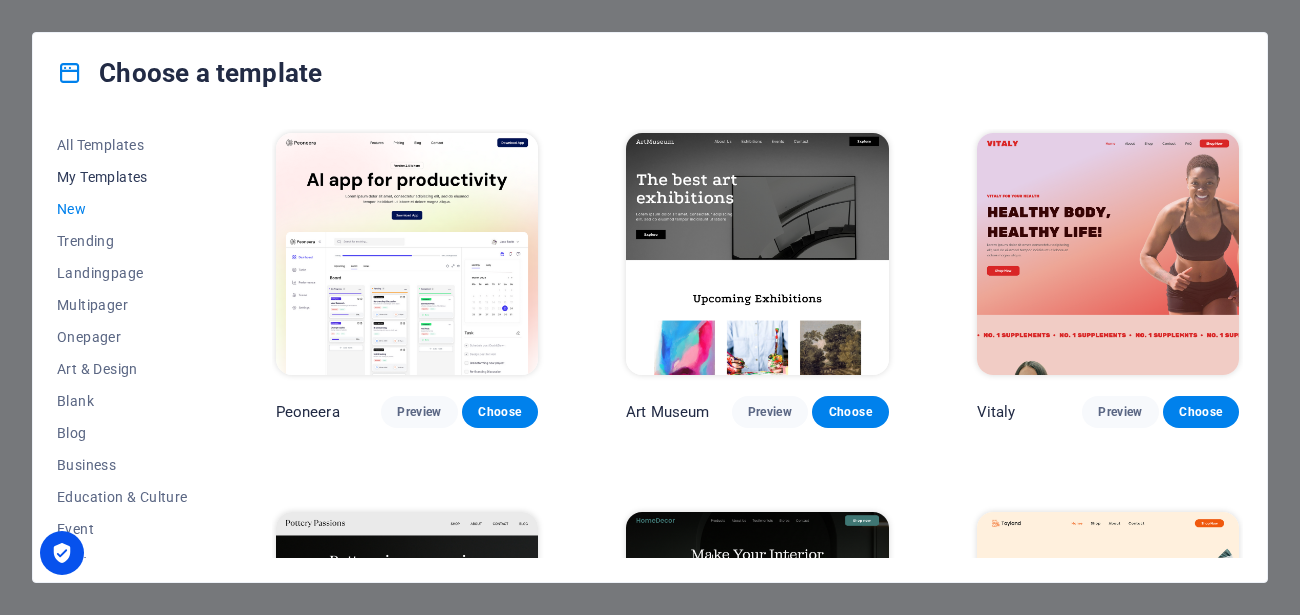 click on "My Templates" at bounding box center (122, 177) 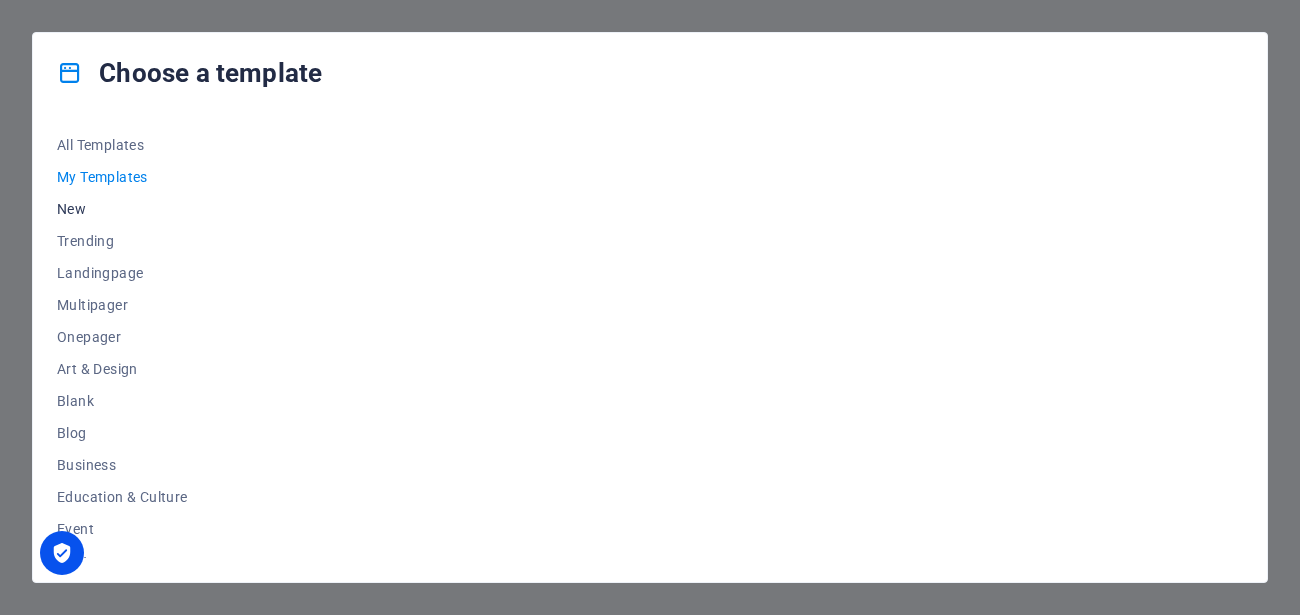click on "New" at bounding box center (122, 209) 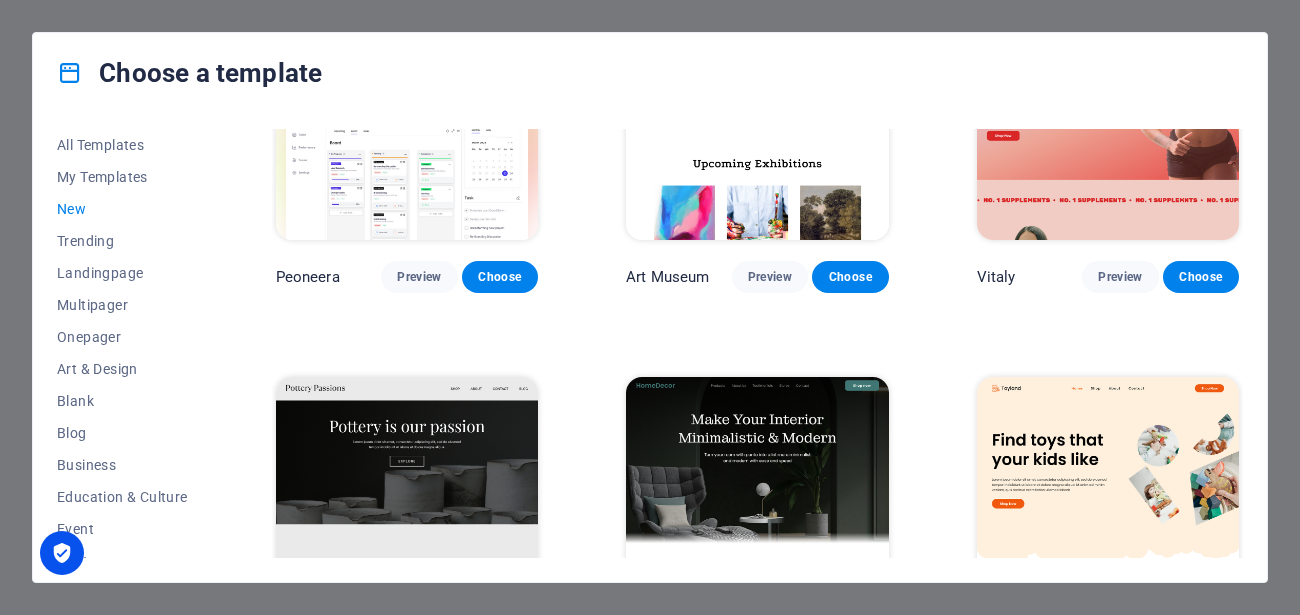 scroll, scrollTop: 0, scrollLeft: 0, axis: both 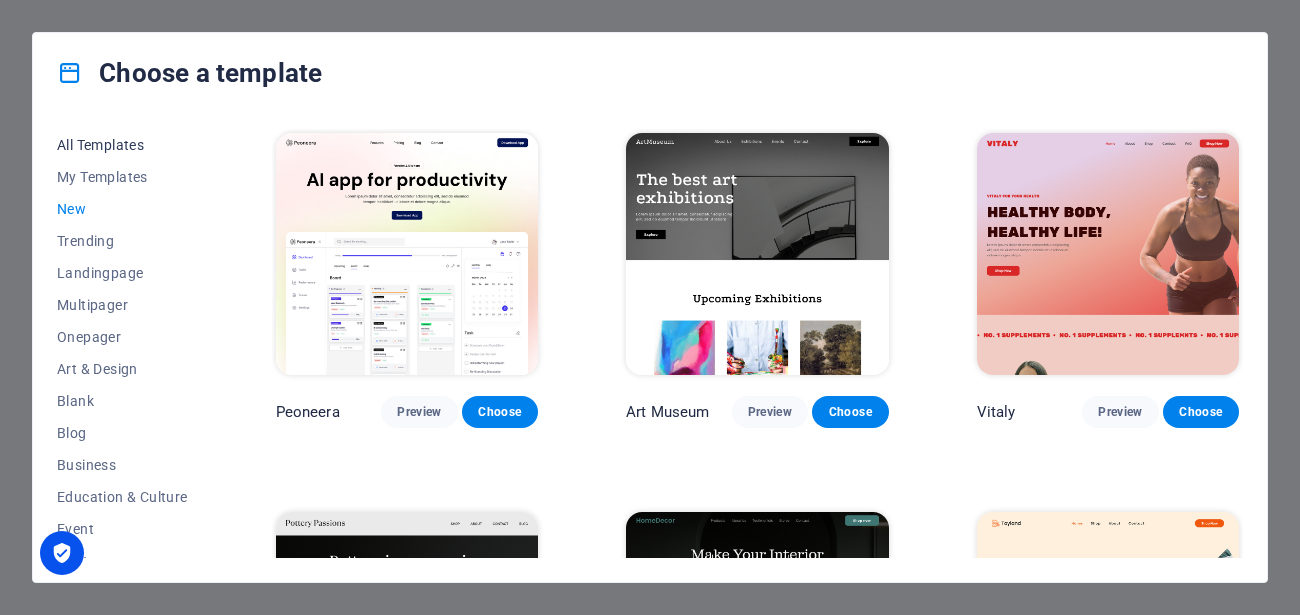 click on "All Templates" at bounding box center [122, 145] 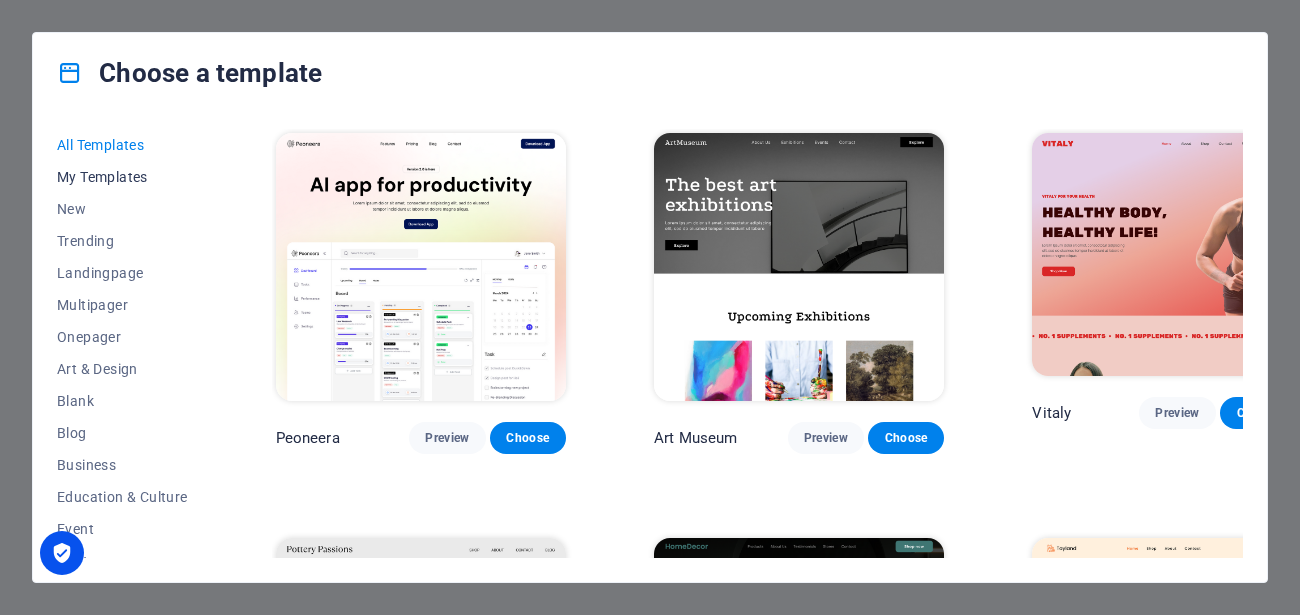 click on "My Templates" at bounding box center (122, 177) 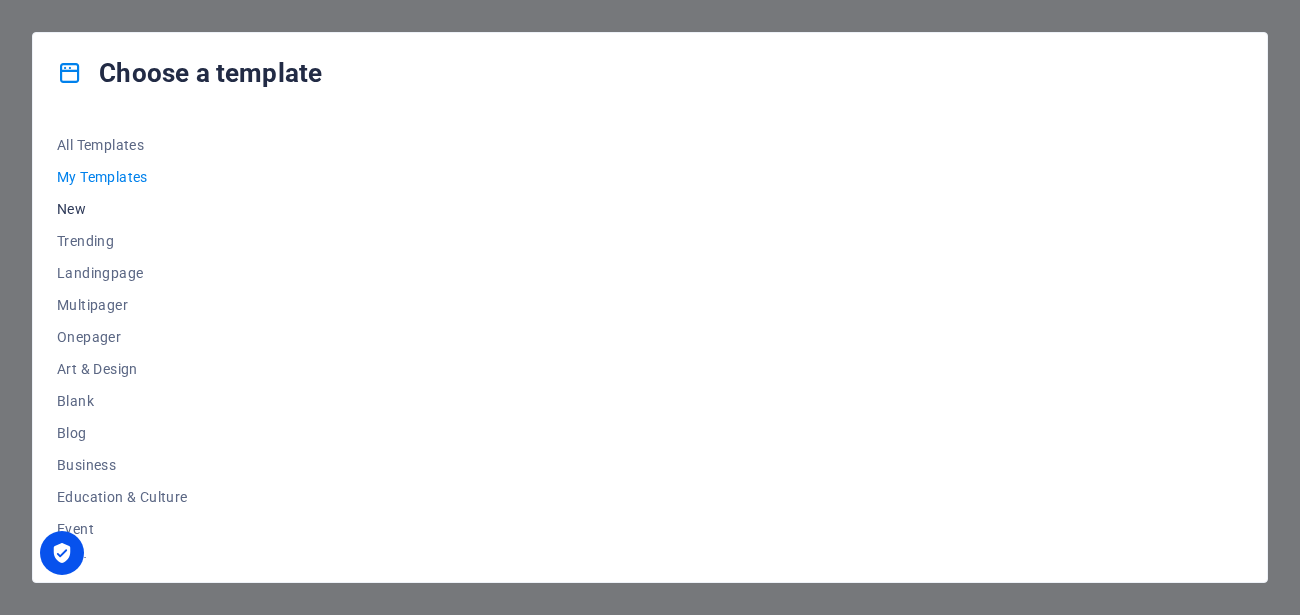 click on "New" at bounding box center (122, 209) 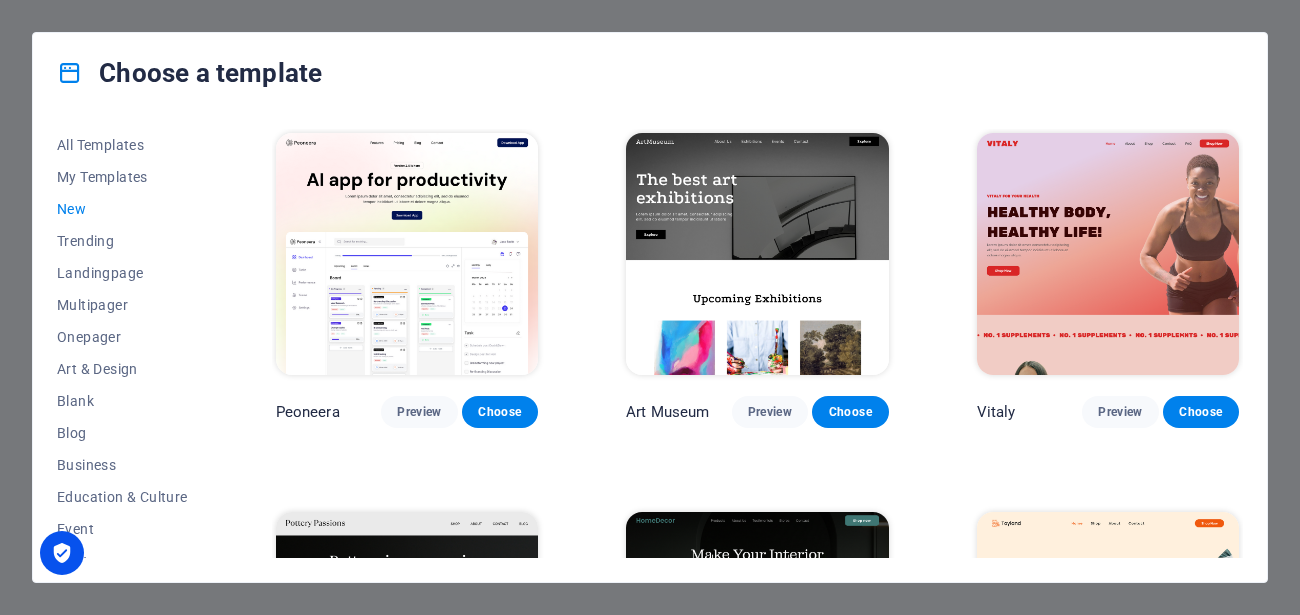click on "New" at bounding box center [122, 209] 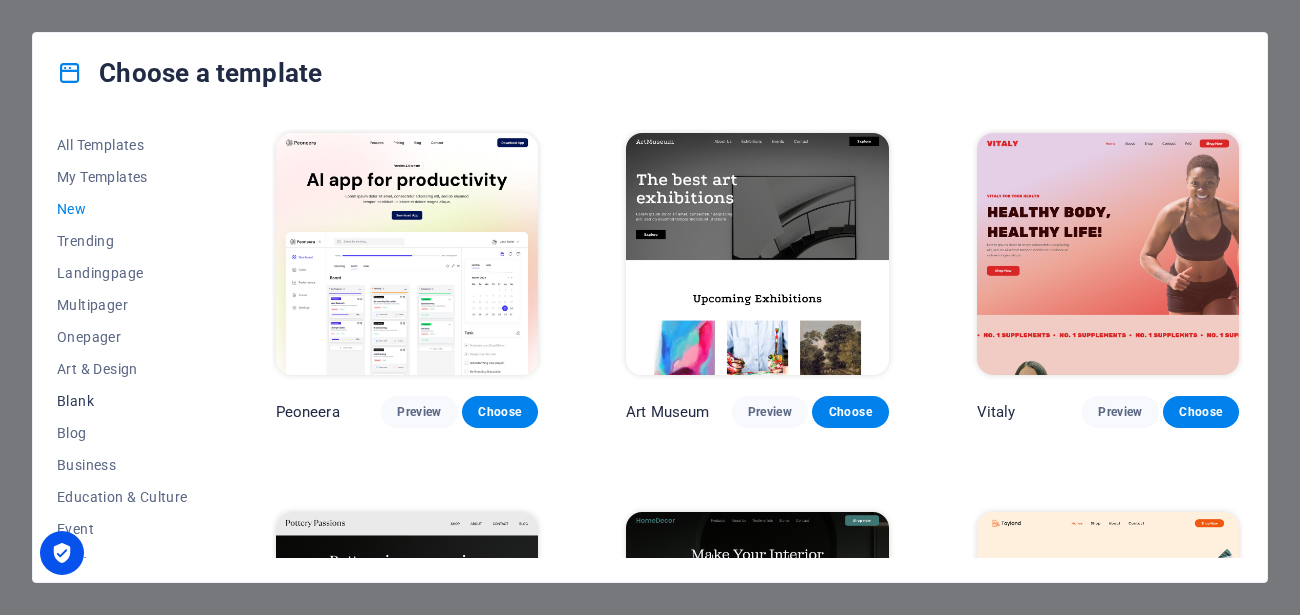 click on "Blank" at bounding box center [122, 401] 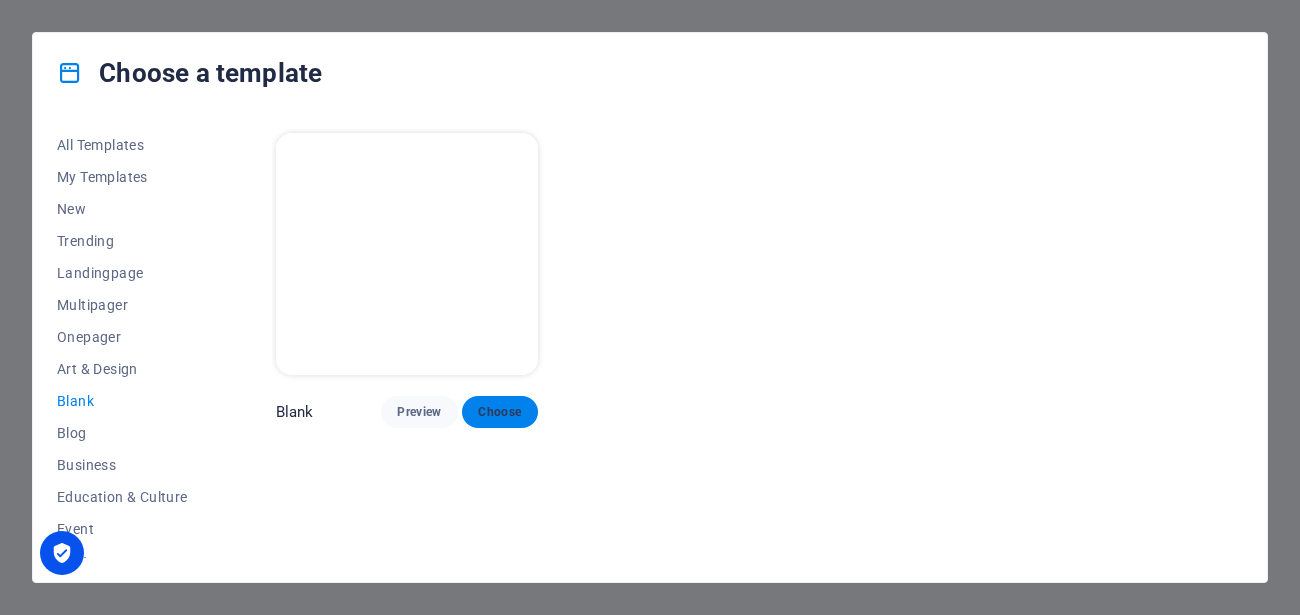 click on "Choose" at bounding box center [500, 412] 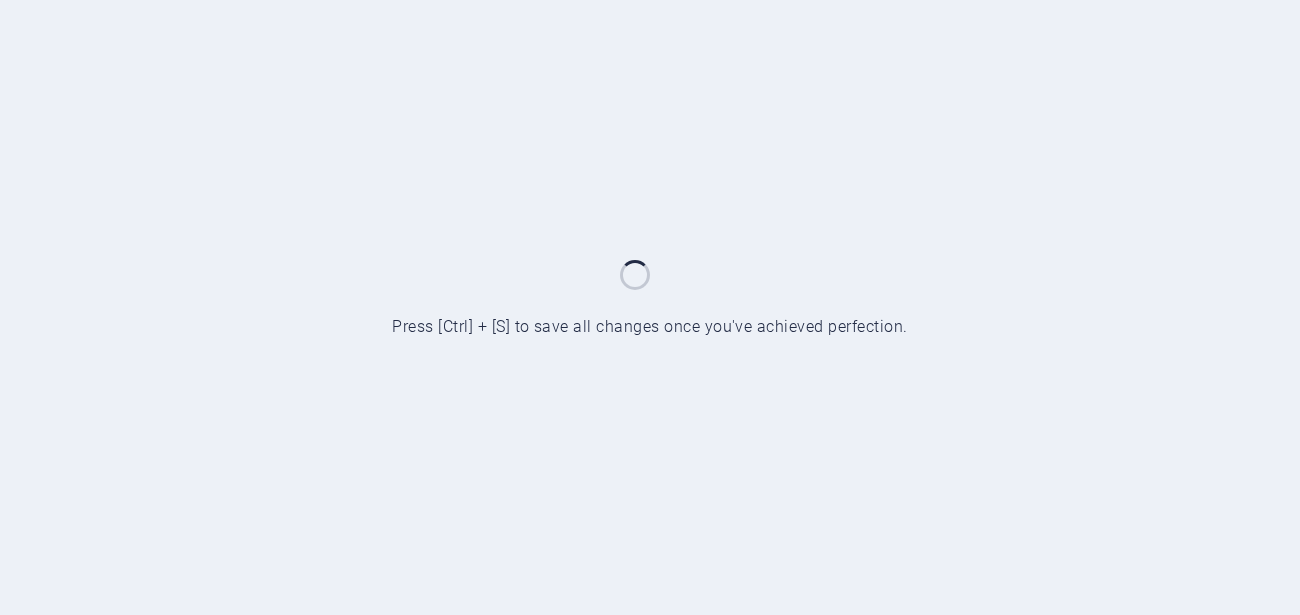 scroll, scrollTop: 0, scrollLeft: 0, axis: both 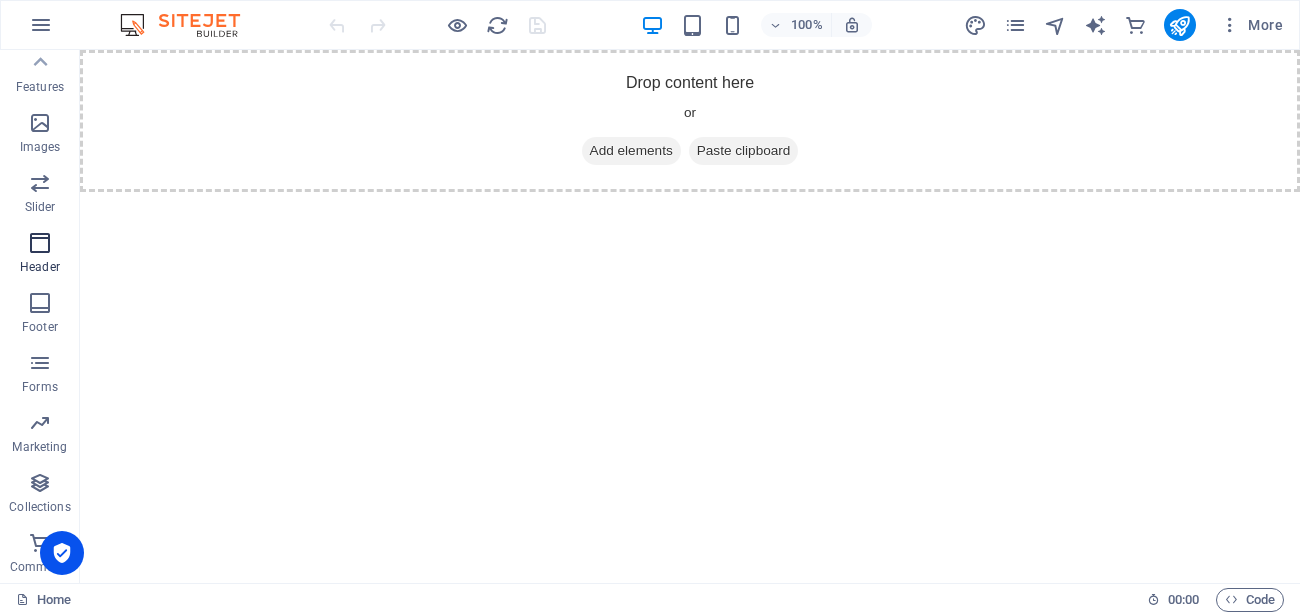 click at bounding box center (40, 243) 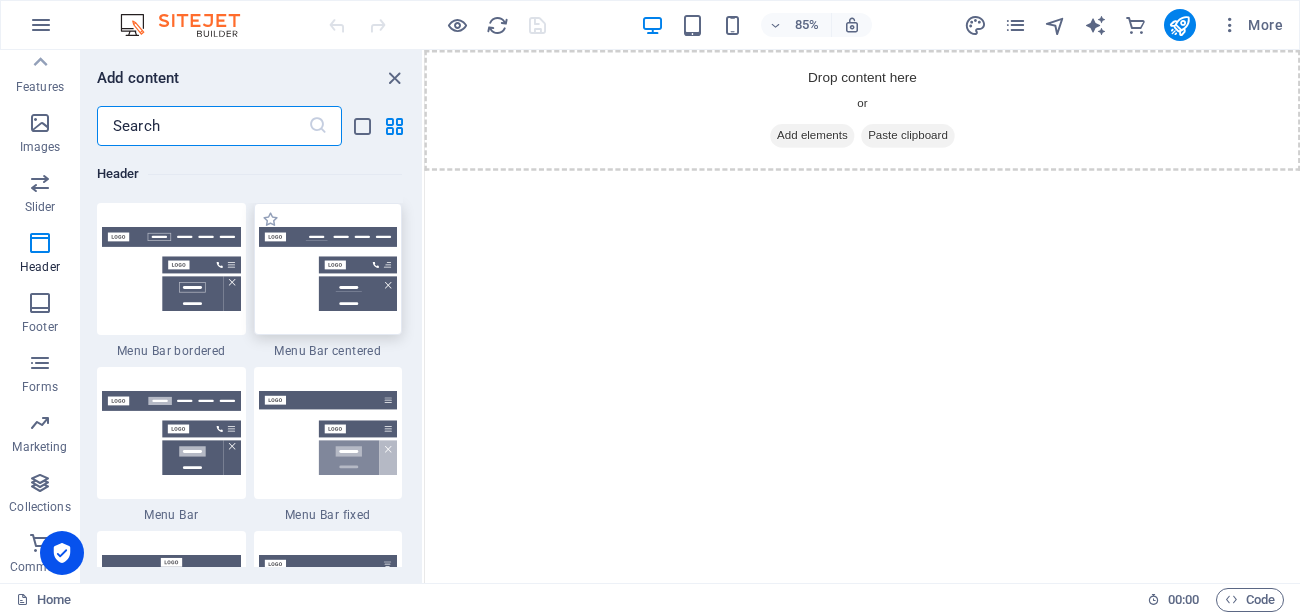 scroll, scrollTop: 12238, scrollLeft: 0, axis: vertical 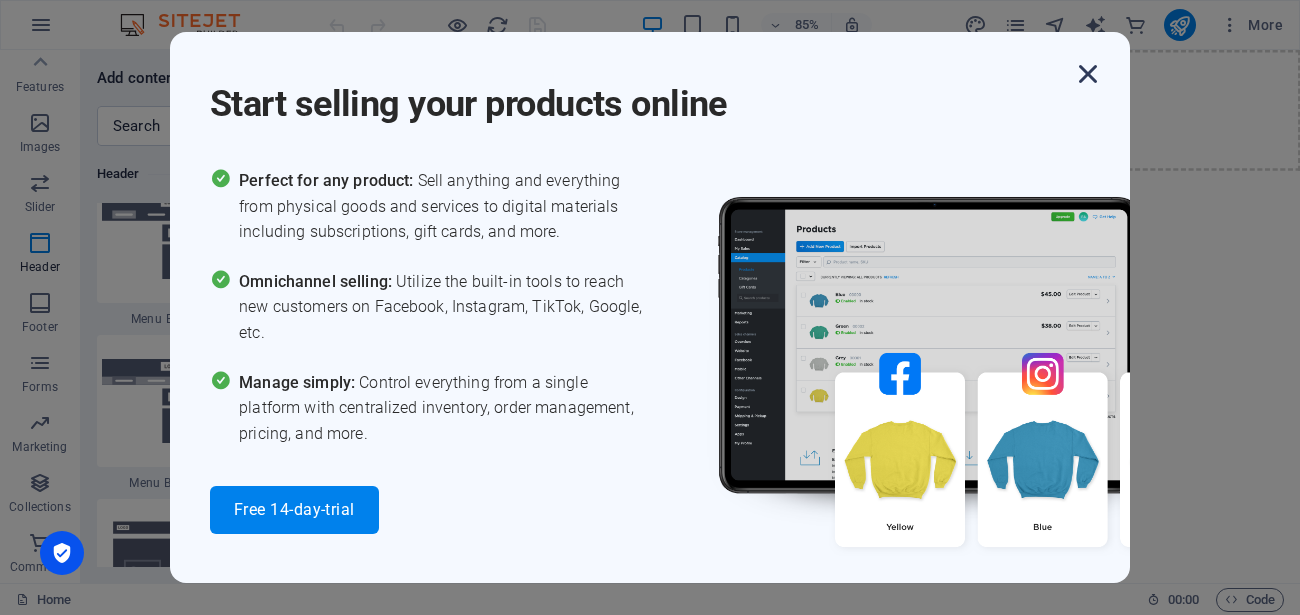 click at bounding box center (1088, 74) 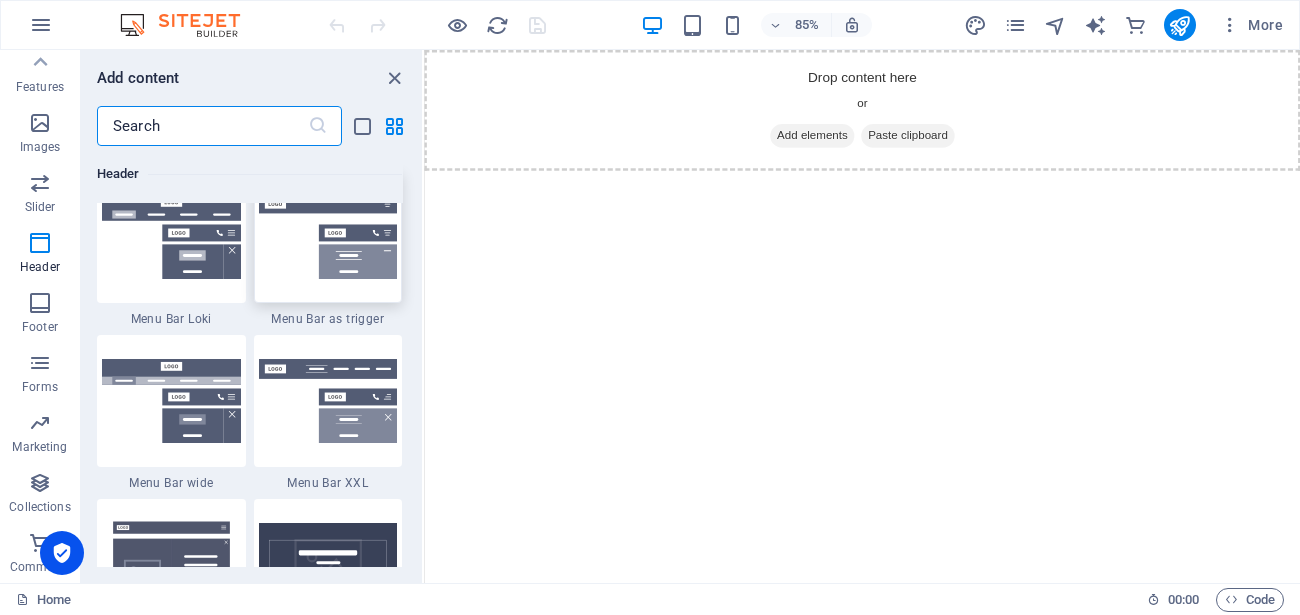 click at bounding box center [328, 237] 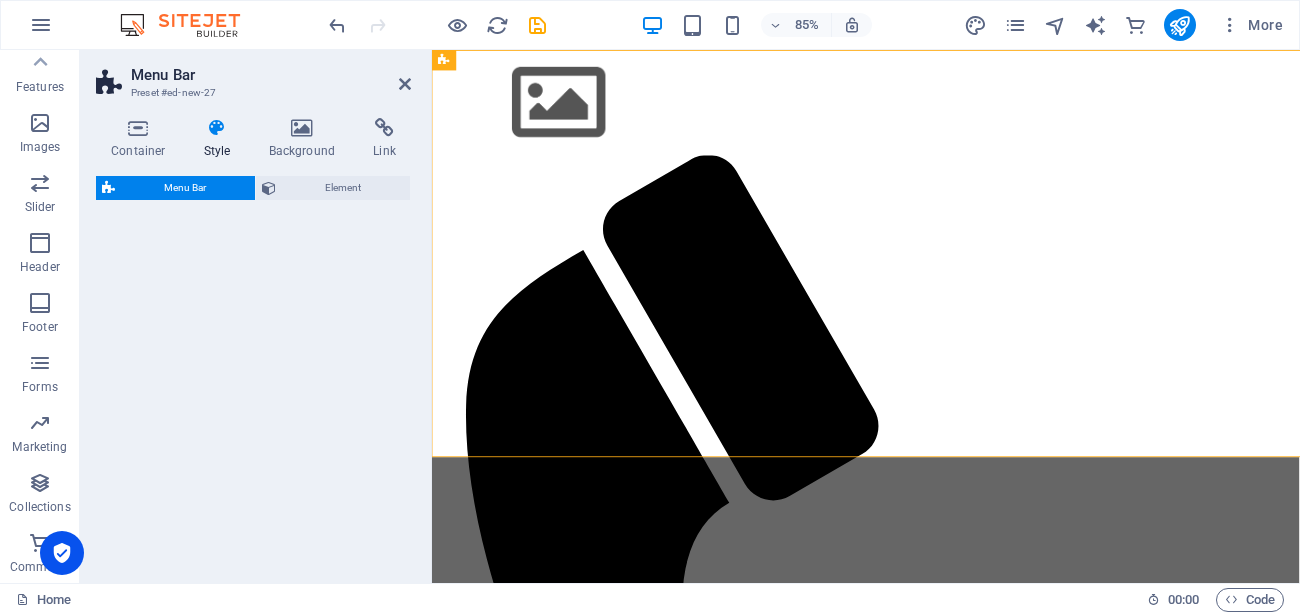 select on "rem" 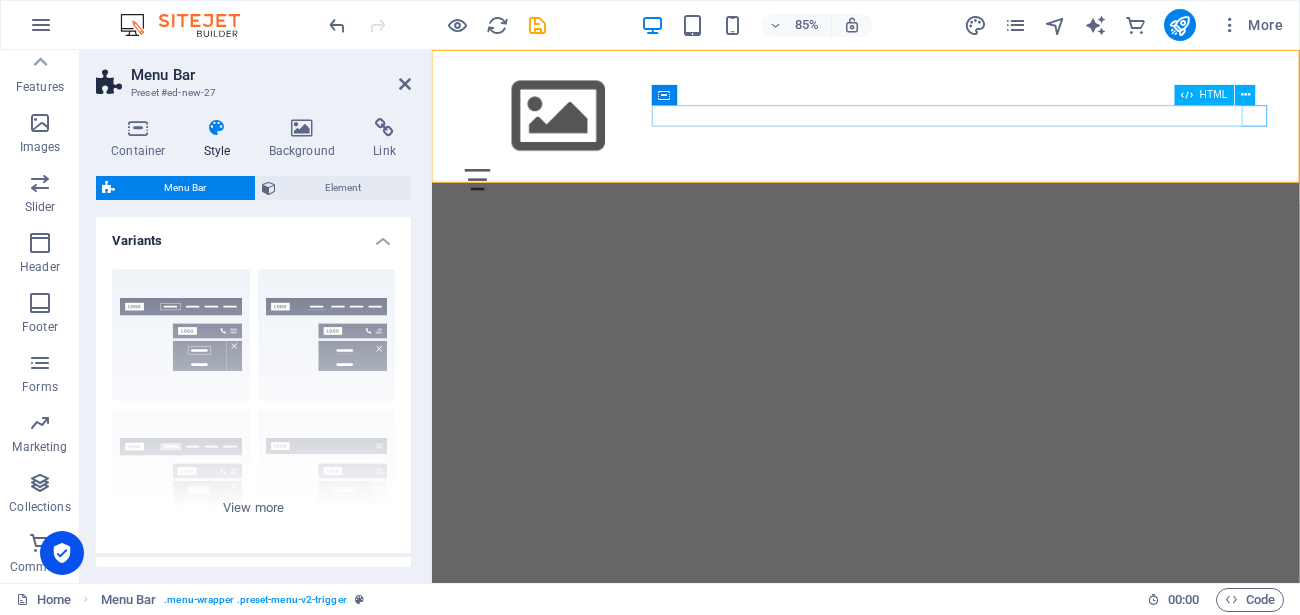 click on "Menu" at bounding box center [943, 202] 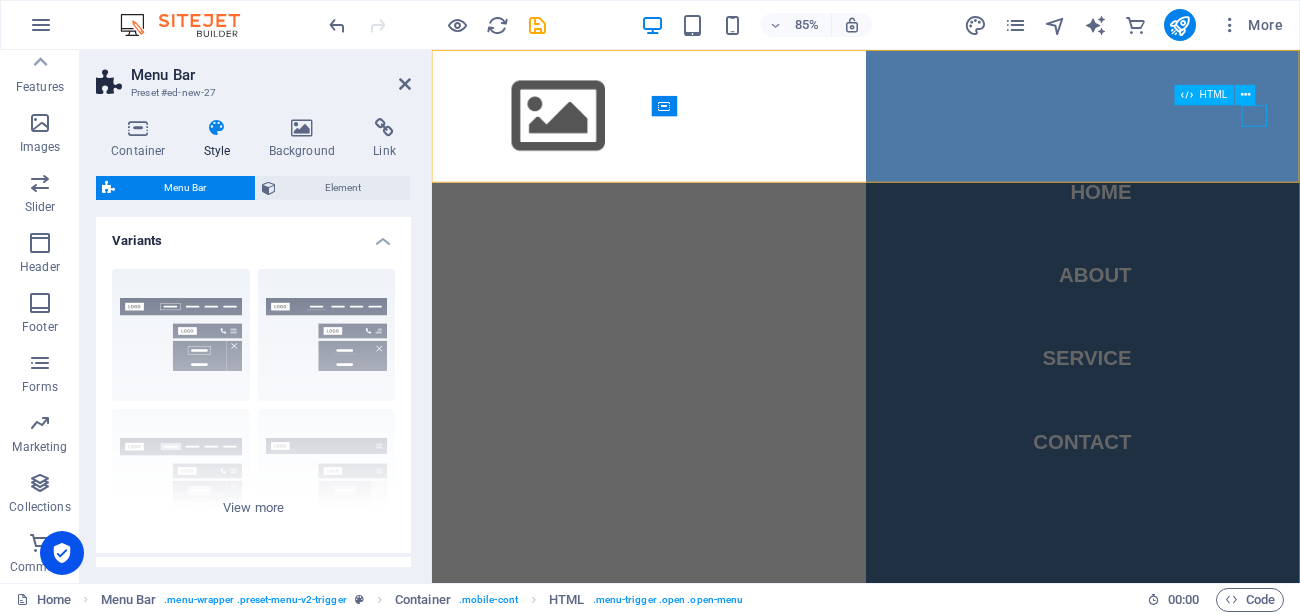 click on "Menu" at bounding box center (486, 202) 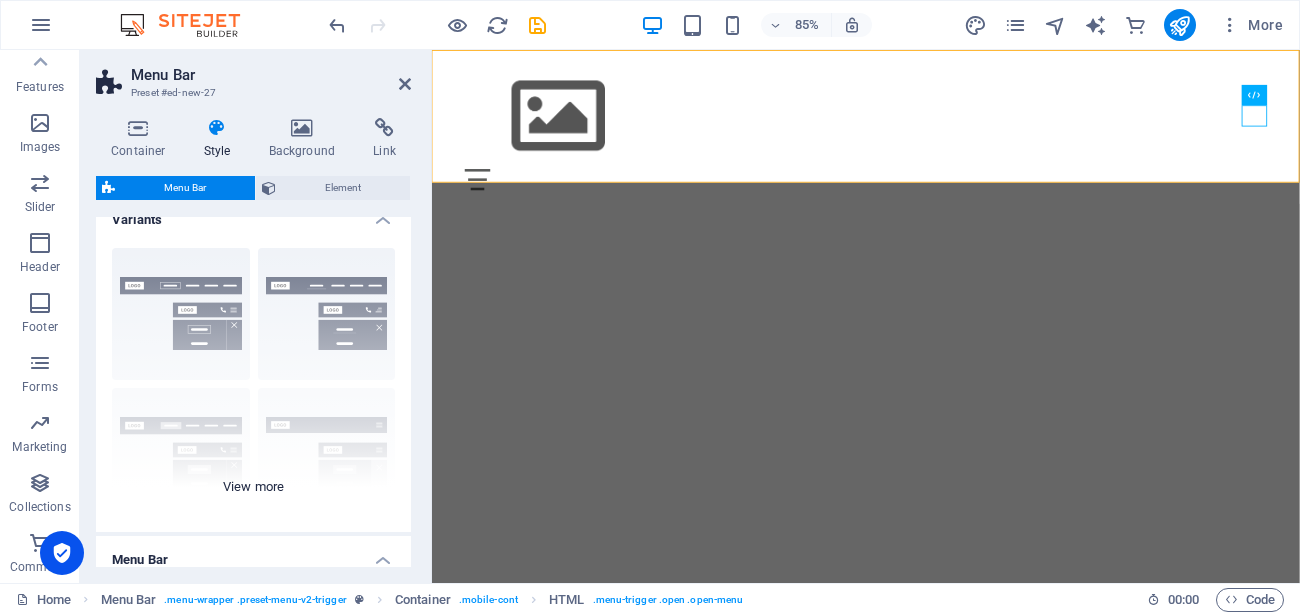 scroll, scrollTop: 0, scrollLeft: 0, axis: both 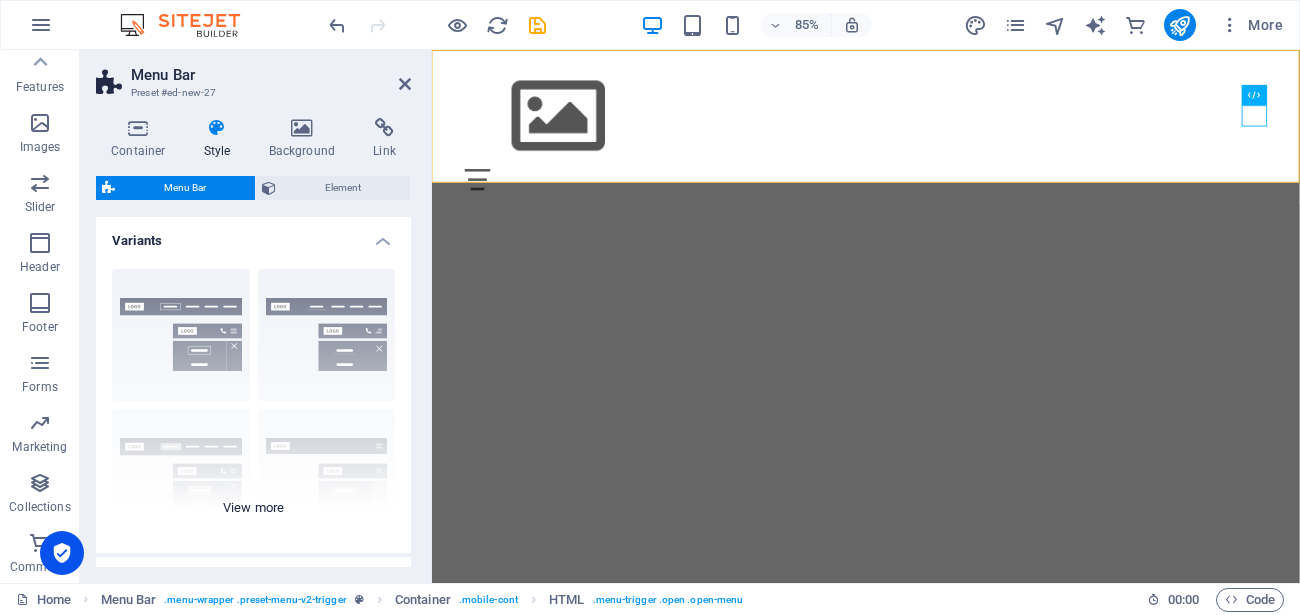 click on "Border Centered Default Fixed Loki Trigger Wide XXL" at bounding box center [253, 403] 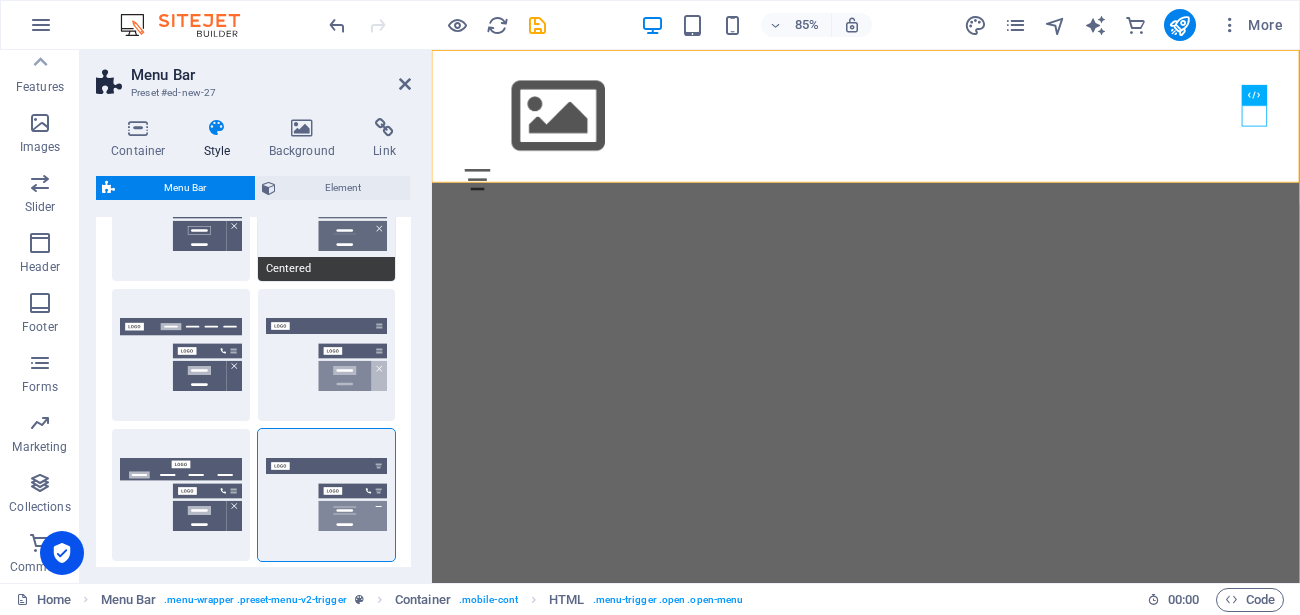scroll, scrollTop: 240, scrollLeft: 0, axis: vertical 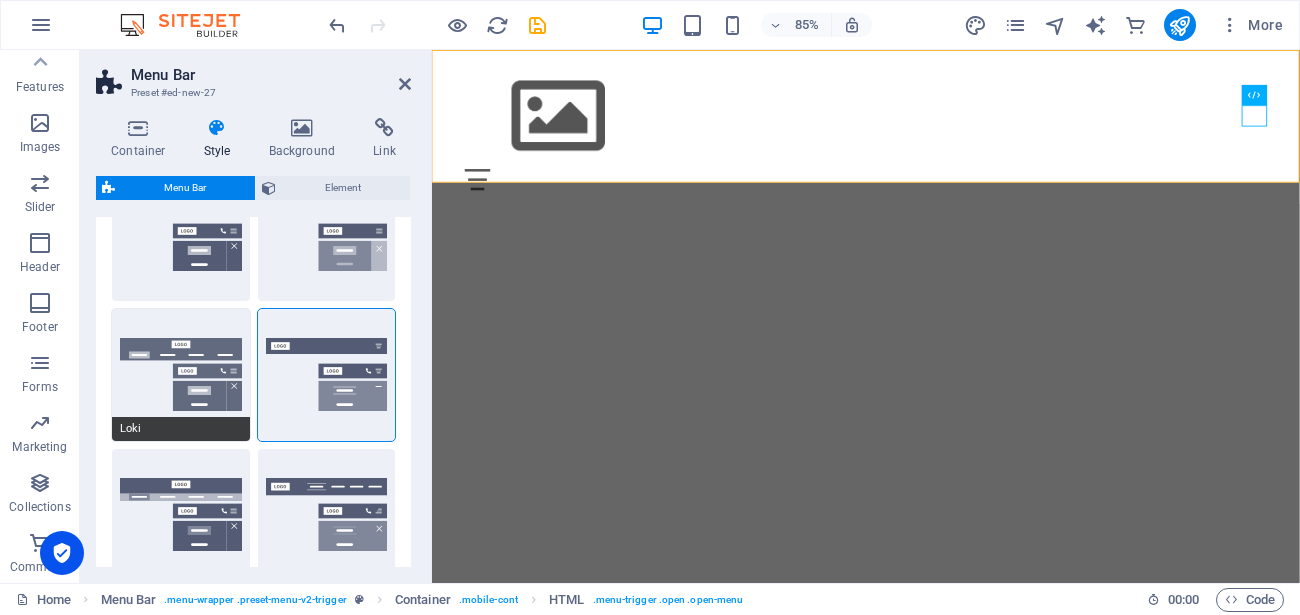 click on "Loki" at bounding box center (181, 375) 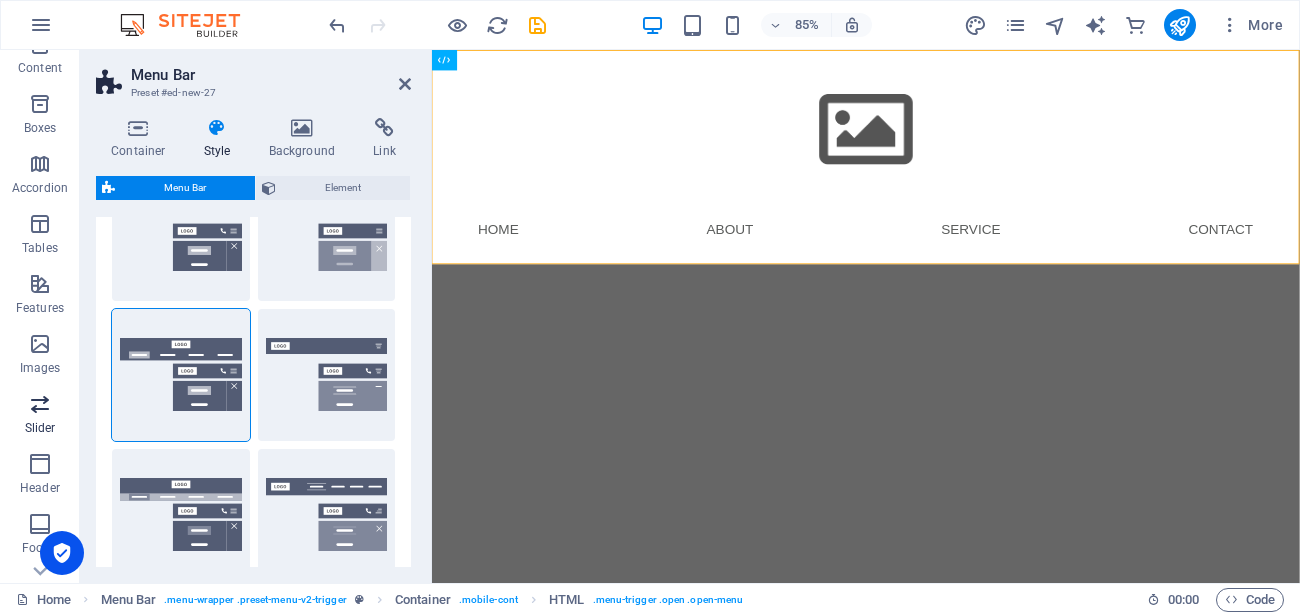 scroll, scrollTop: 240, scrollLeft: 0, axis: vertical 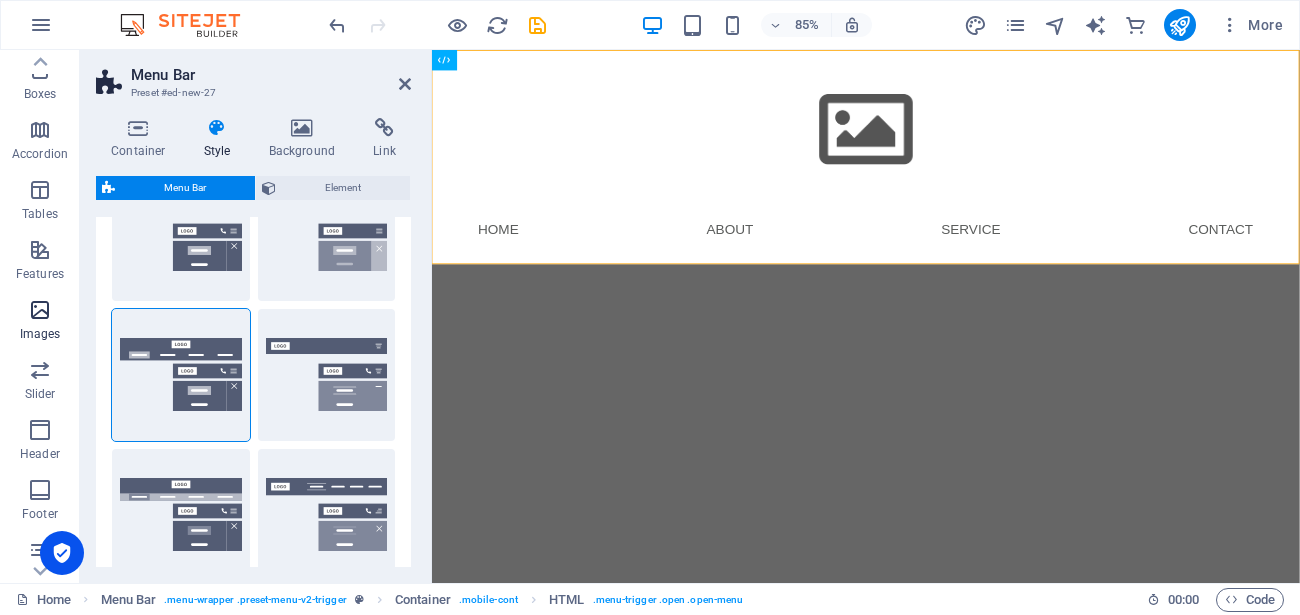 click at bounding box center (40, 310) 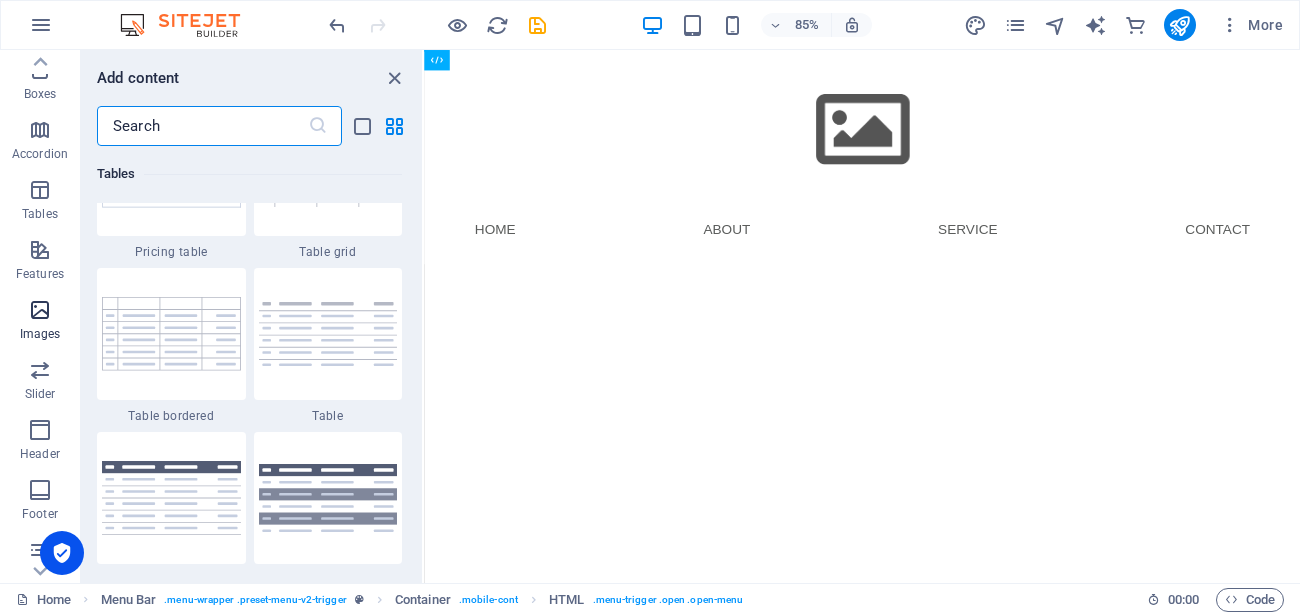 scroll, scrollTop: 9976, scrollLeft: 0, axis: vertical 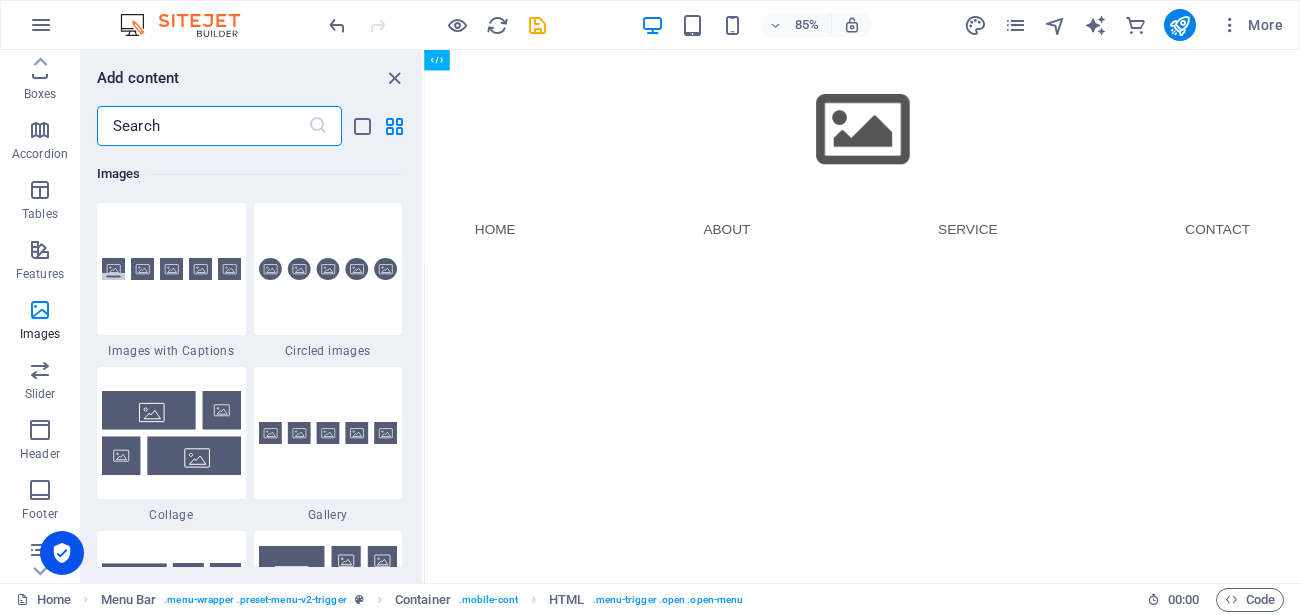 click on "Skip to main content
Menu Home About Service Contact" at bounding box center (939, 176) 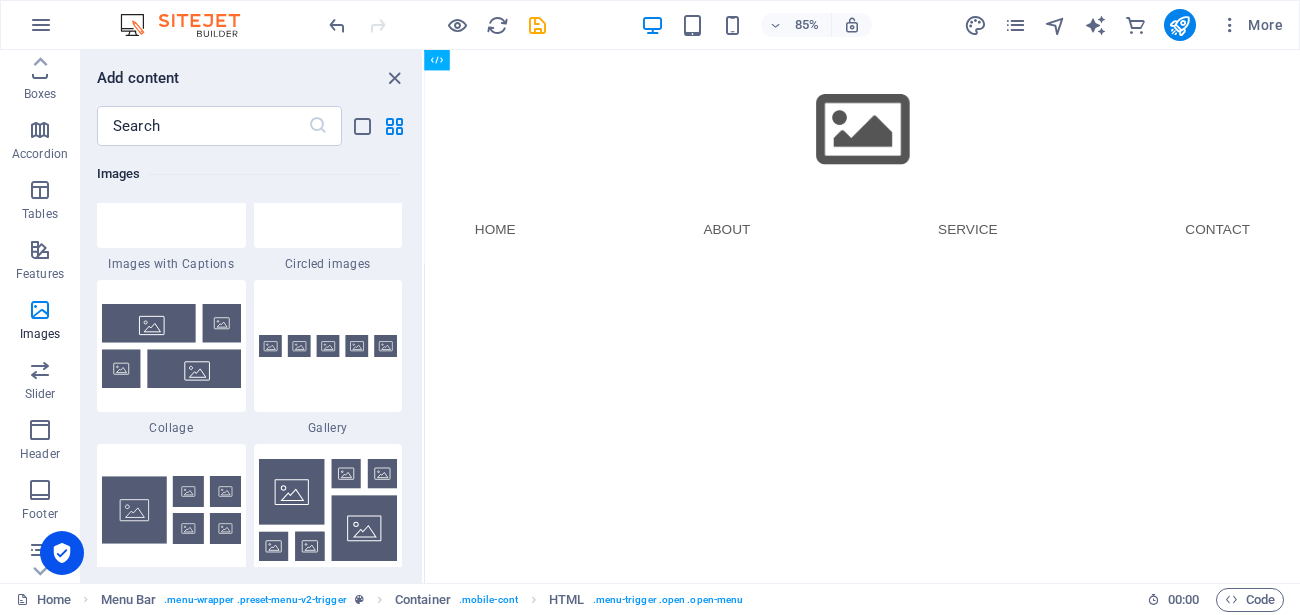 scroll, scrollTop: 10096, scrollLeft: 0, axis: vertical 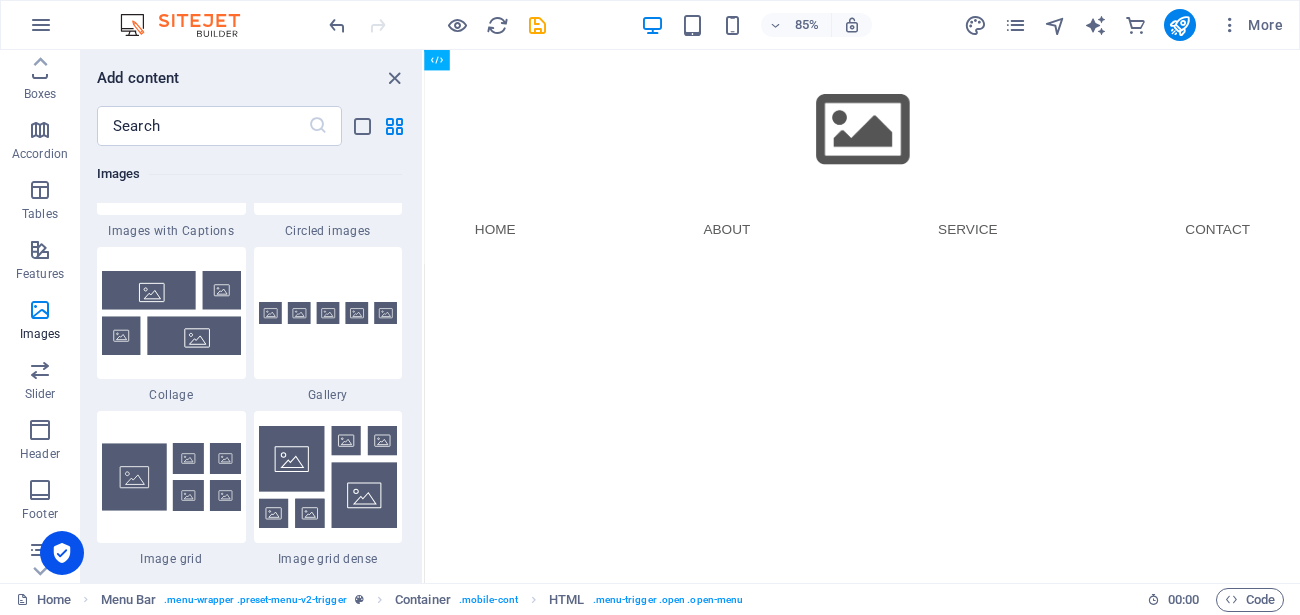 click on "Skip to main content
Menu Home About Service Contact" at bounding box center [939, 176] 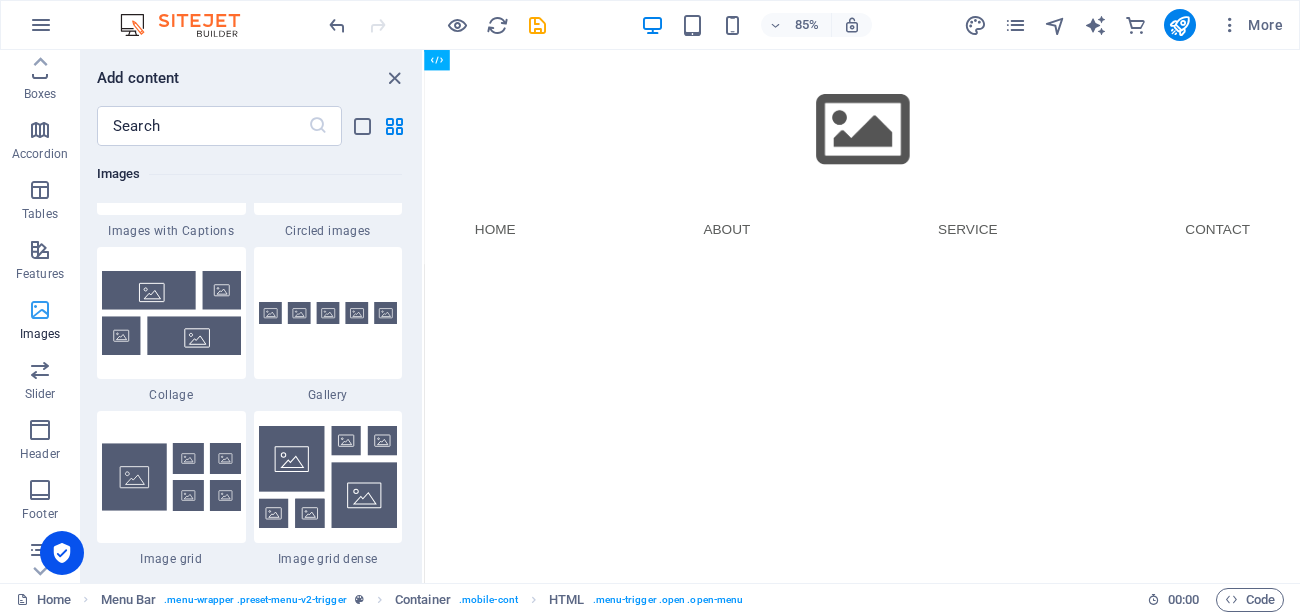 click at bounding box center [40, 310] 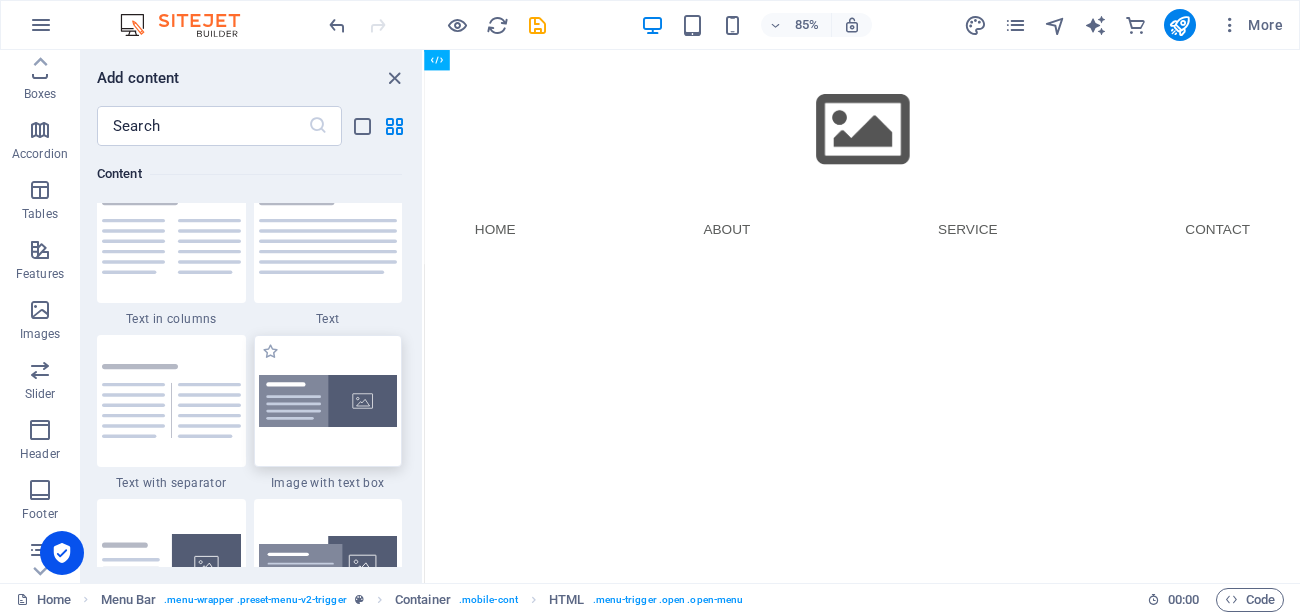 scroll, scrollTop: 3496, scrollLeft: 0, axis: vertical 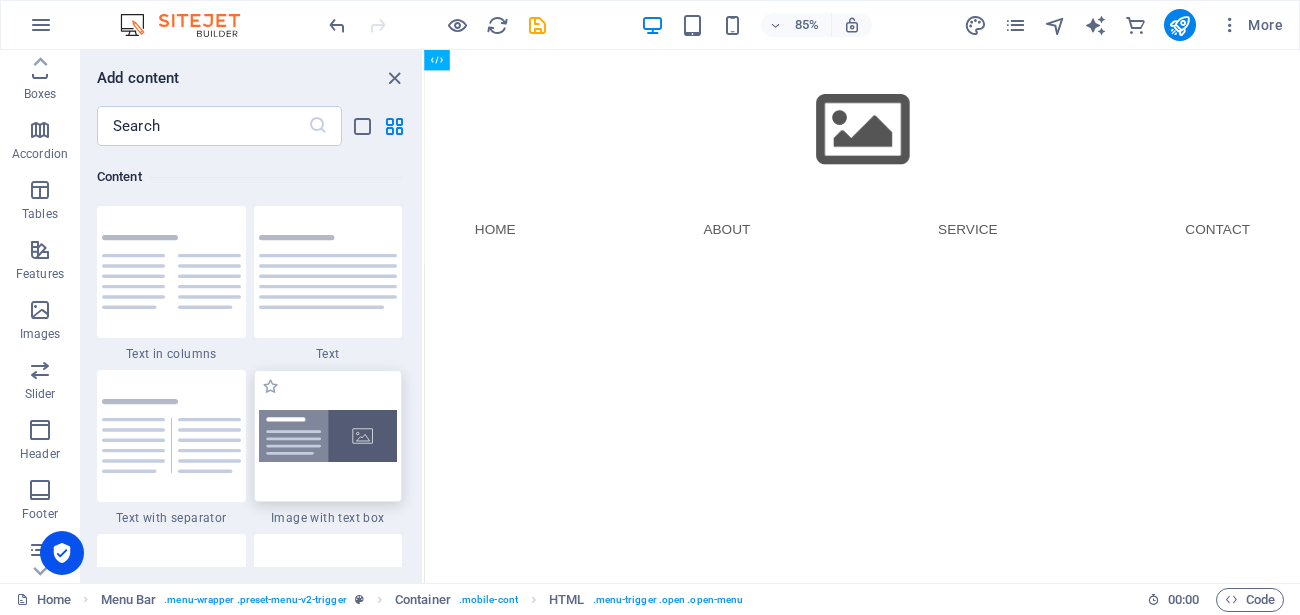 click at bounding box center (328, 436) 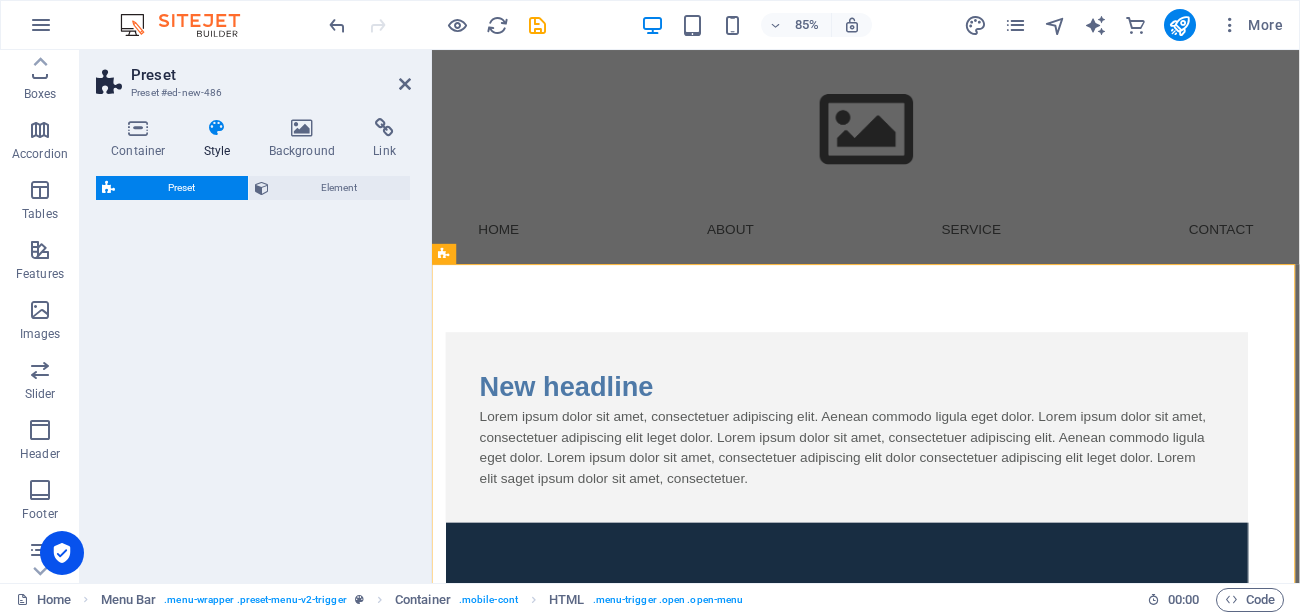 select on "rem" 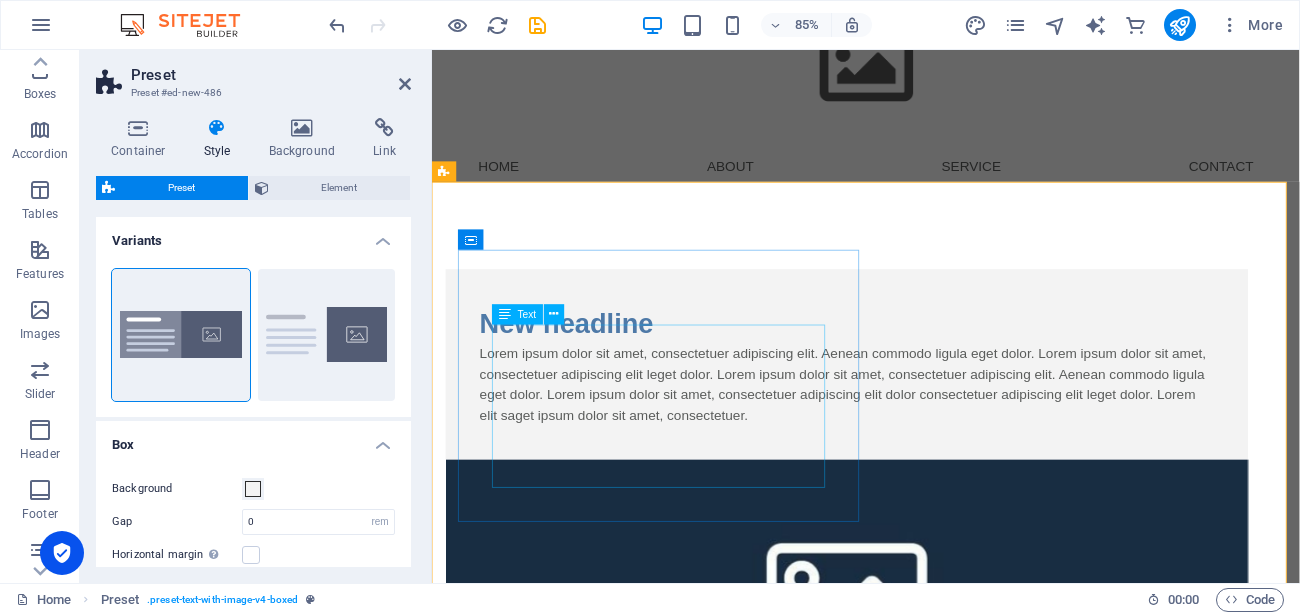 scroll, scrollTop: 105, scrollLeft: 0, axis: vertical 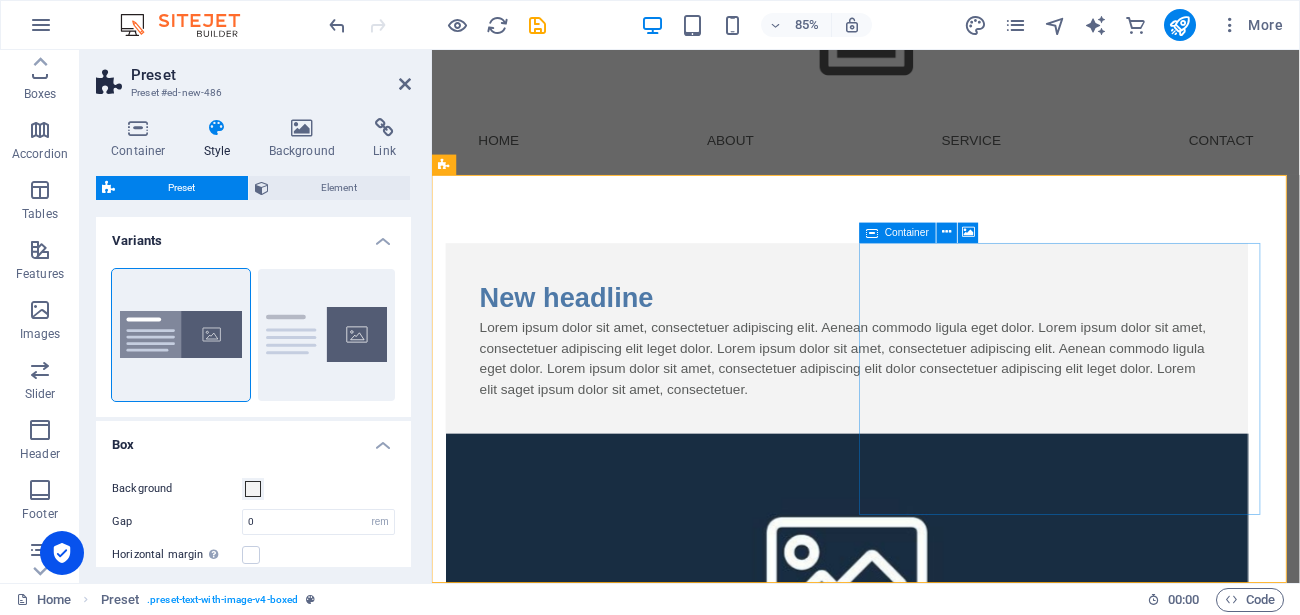 click on "Drop content here or  Add elements  Paste clipboard" at bounding box center [920, 892] 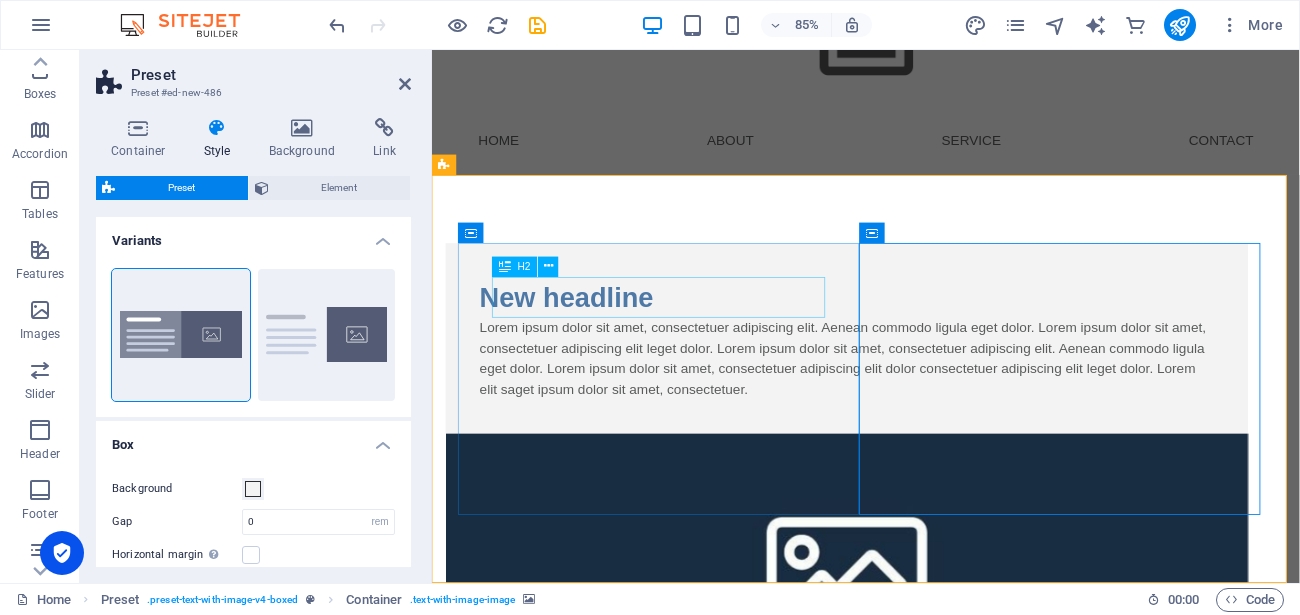 click on "New headline" at bounding box center (920, 341) 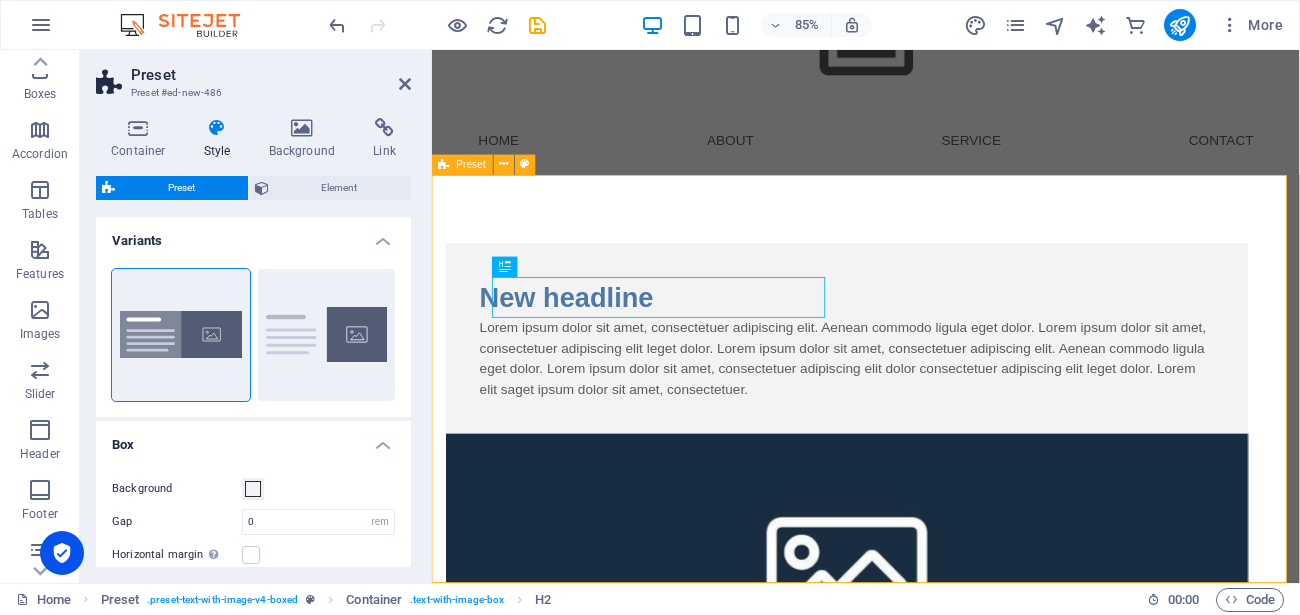 scroll, scrollTop: 0, scrollLeft: 0, axis: both 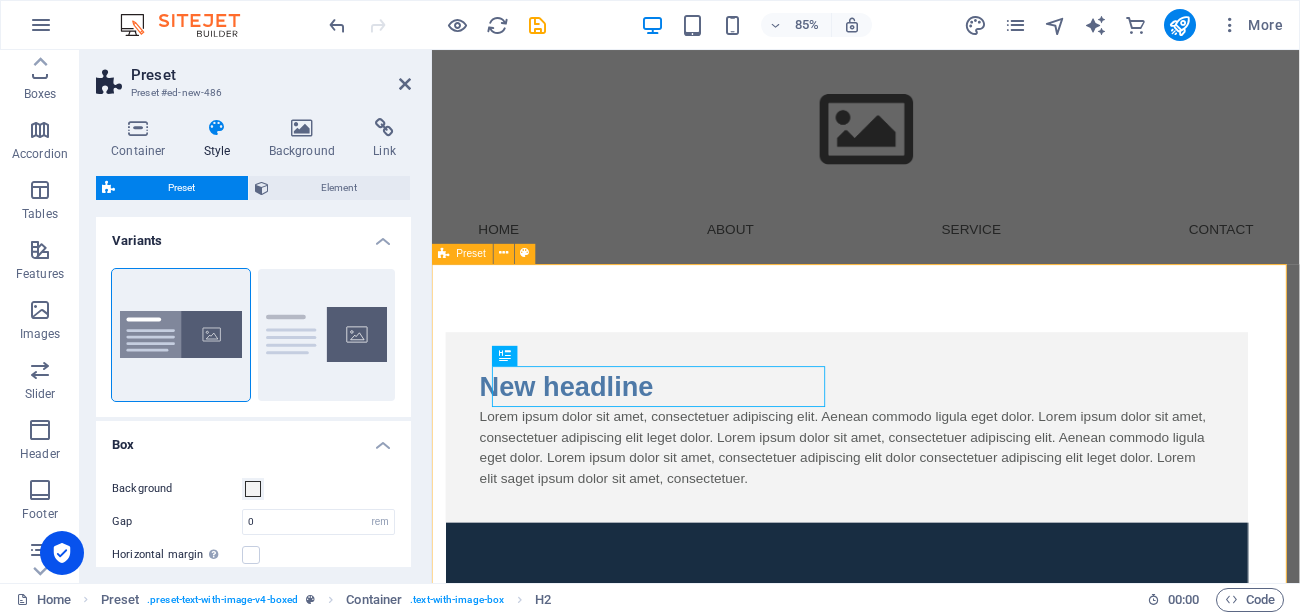 click on "New headline Lorem ipsum dolor sit amet, consectetuer adipiscing elit. Aenean commodo ligula eget dolor. Lorem ipsum dolor sit amet, consectetuer adipiscing elit leget dolor. Lorem ipsum dolor sit amet, consectetuer adipiscing elit. Aenean commodo ligula eget dolor. Lorem ipsum dolor sit amet, consectetuer adipiscing elit dolor consectetuer adipiscing elit leget dolor. Lorem elit saget ipsum dolor sit amet, consectetuer. Drop content here or  Add elements  Paste clipboard" at bounding box center [942, 725] 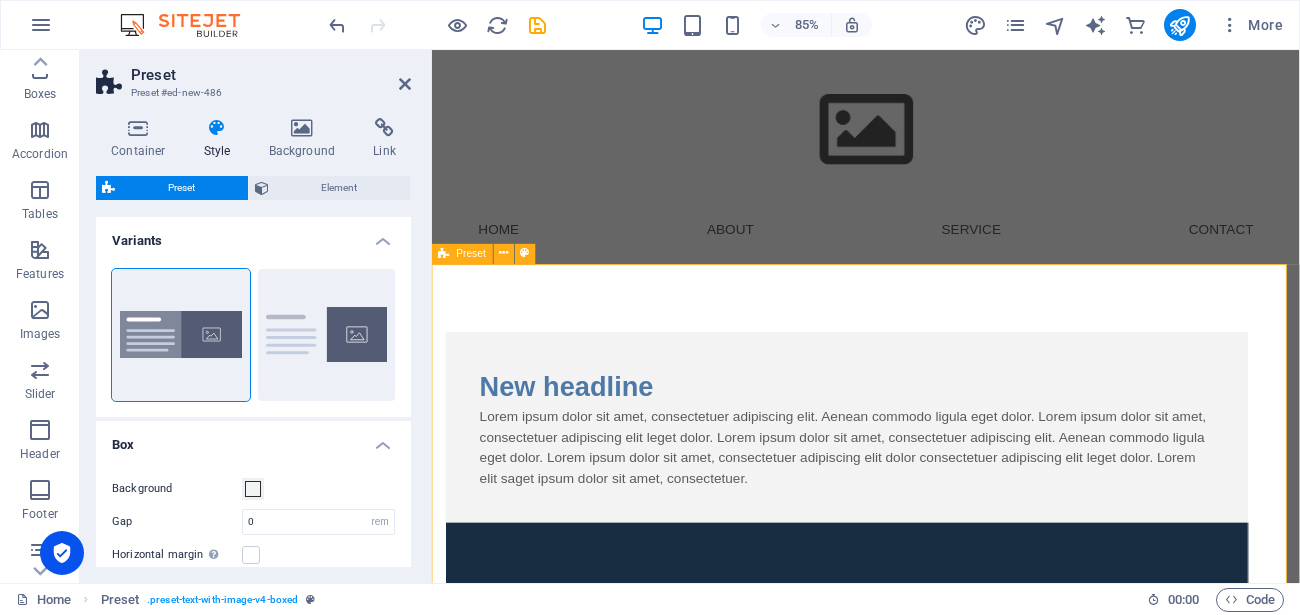 scroll, scrollTop: 105, scrollLeft: 0, axis: vertical 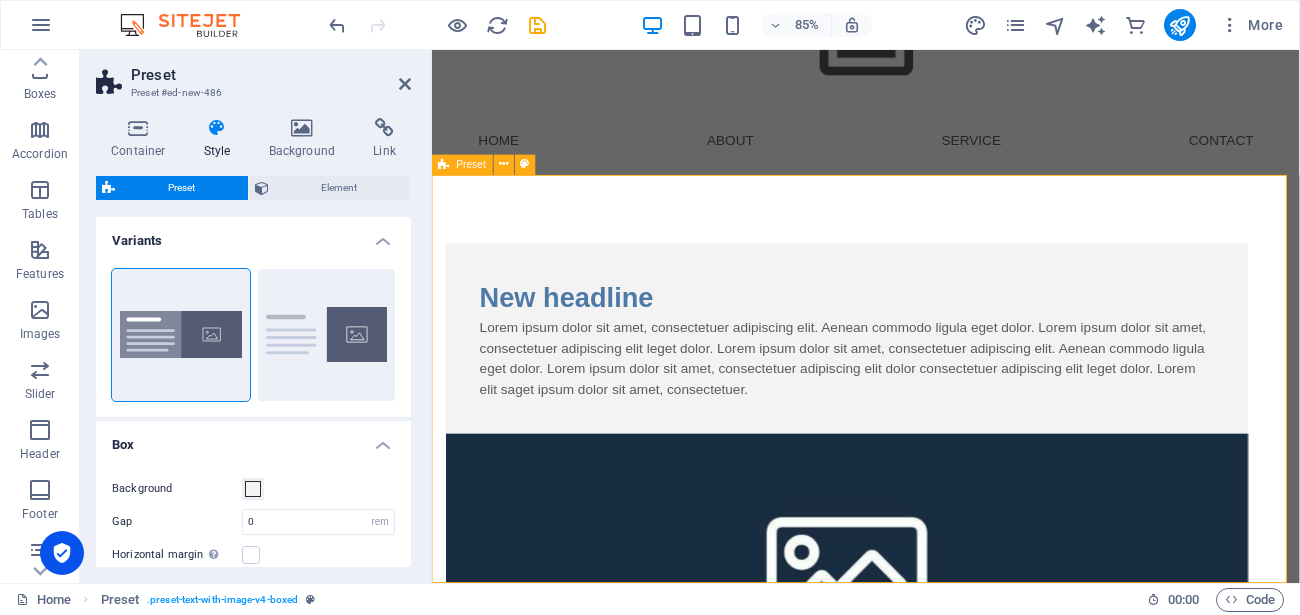click on "New headline Lorem ipsum dolor sit amet, consectetuer adipiscing elit. Aenean commodo ligula eget dolor. Lorem ipsum dolor sit amet, consectetuer adipiscing elit leget dolor. Lorem ipsum dolor sit amet, consectetuer adipiscing elit. Aenean commodo ligula eget dolor. Lorem ipsum dolor sit amet, consectetuer adipiscing elit dolor consectetuer adipiscing elit leget dolor. Lorem elit saget ipsum dolor sit amet, consectetuer. Drop content here or  Add elements  Paste clipboard" at bounding box center (942, 620) 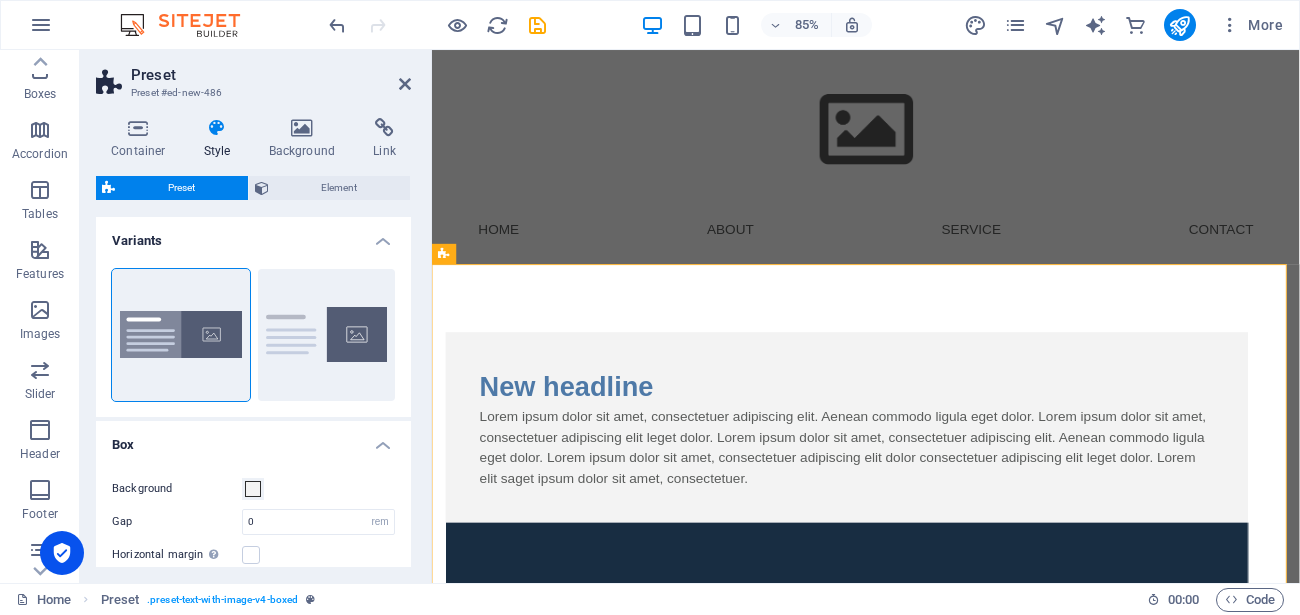 scroll, scrollTop: 105, scrollLeft: 0, axis: vertical 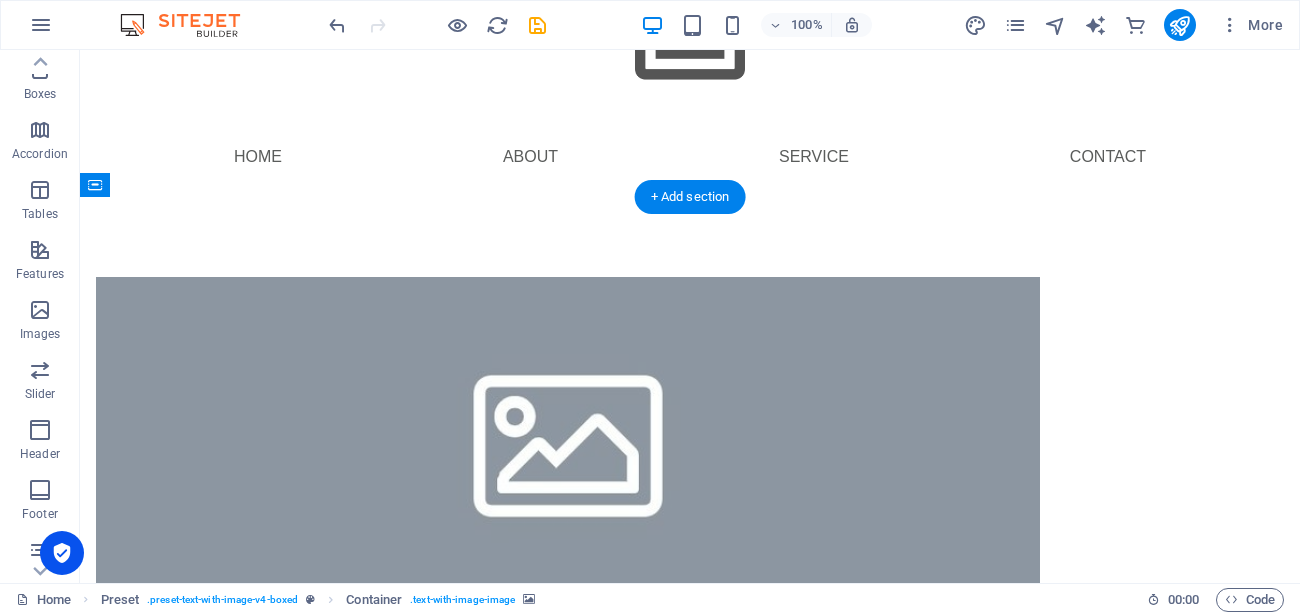 drag, startPoint x: 705, startPoint y: 325, endPoint x: 545, endPoint y: 286, distance: 164.68454 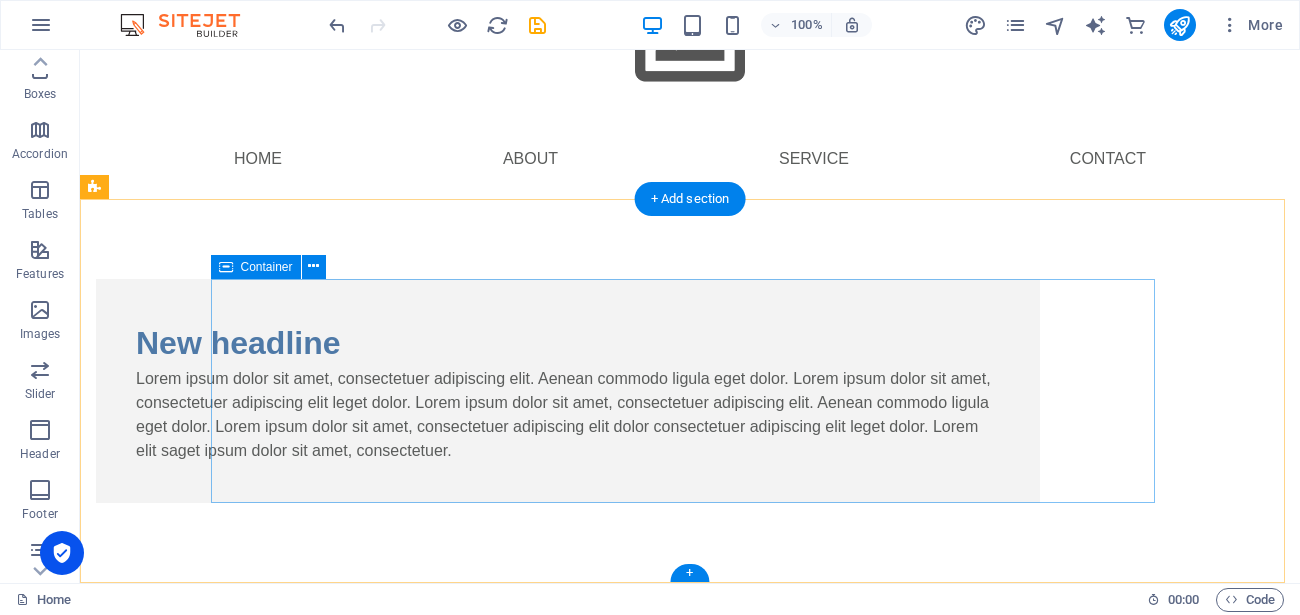 scroll, scrollTop: 105, scrollLeft: 0, axis: vertical 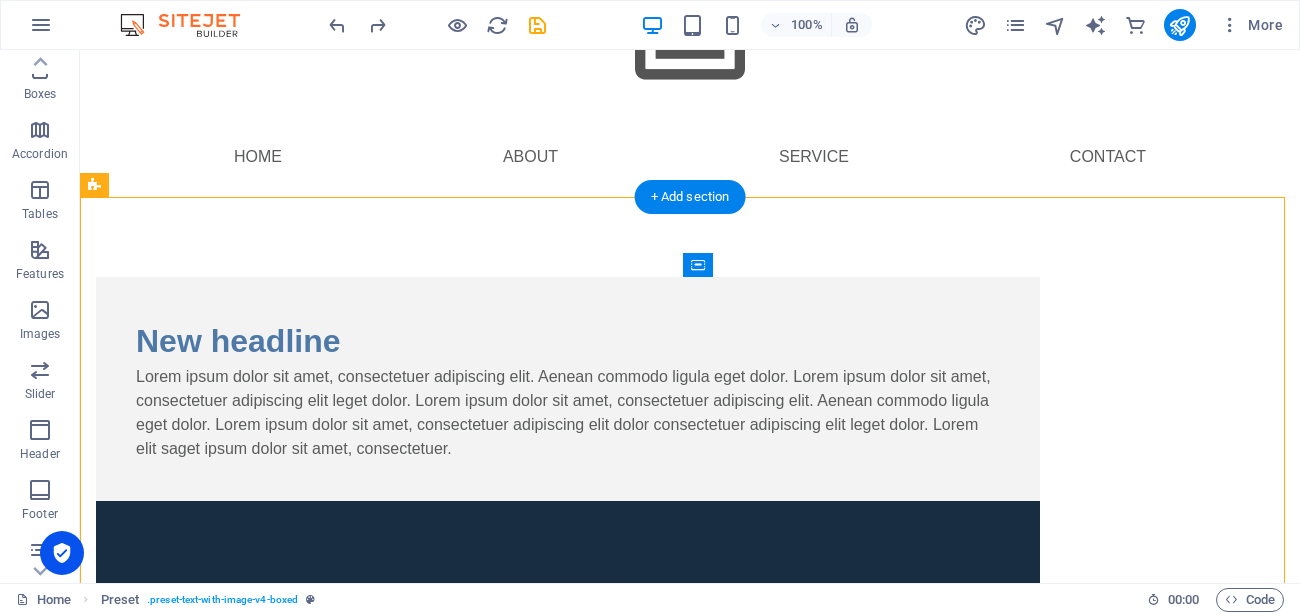 drag, startPoint x: 561, startPoint y: 316, endPoint x: 285, endPoint y: 308, distance: 276.1159 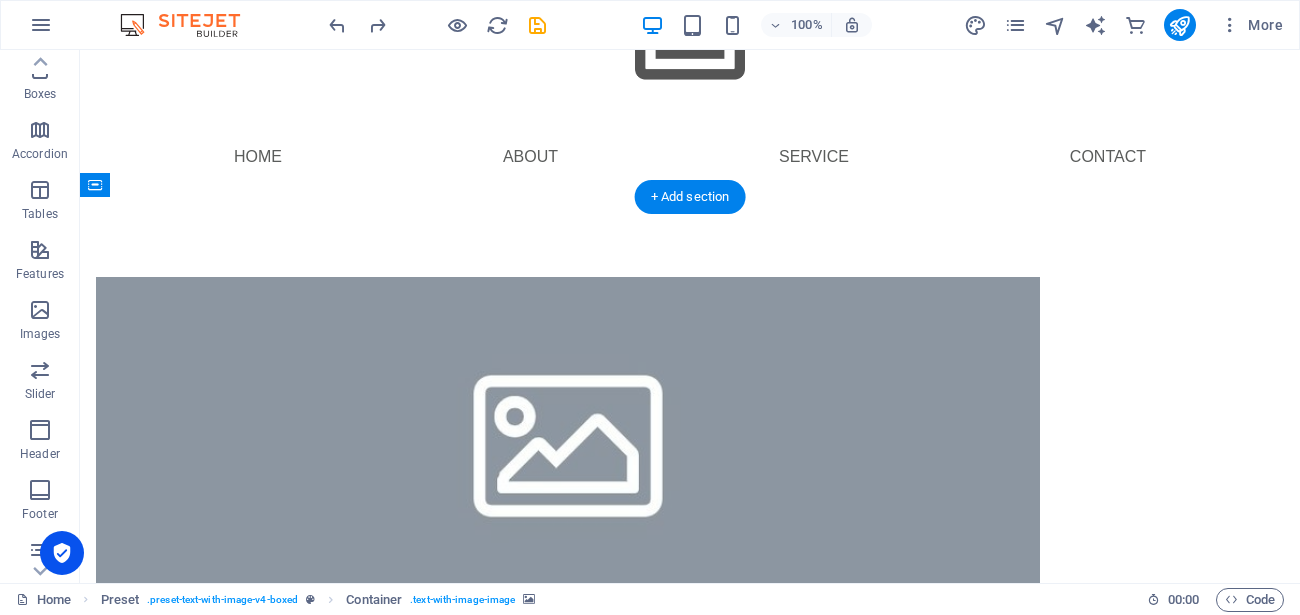 drag, startPoint x: 726, startPoint y: 292, endPoint x: 152, endPoint y: 285, distance: 574.04266 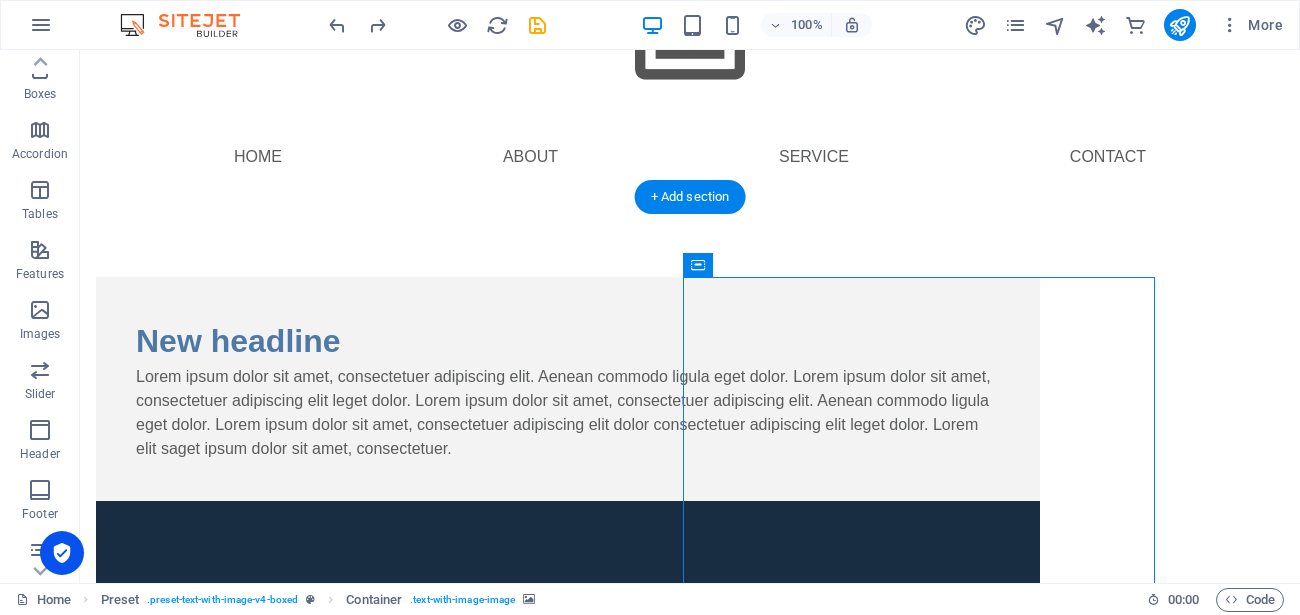 drag, startPoint x: 760, startPoint y: 333, endPoint x: 154, endPoint y: 315, distance: 606.2673 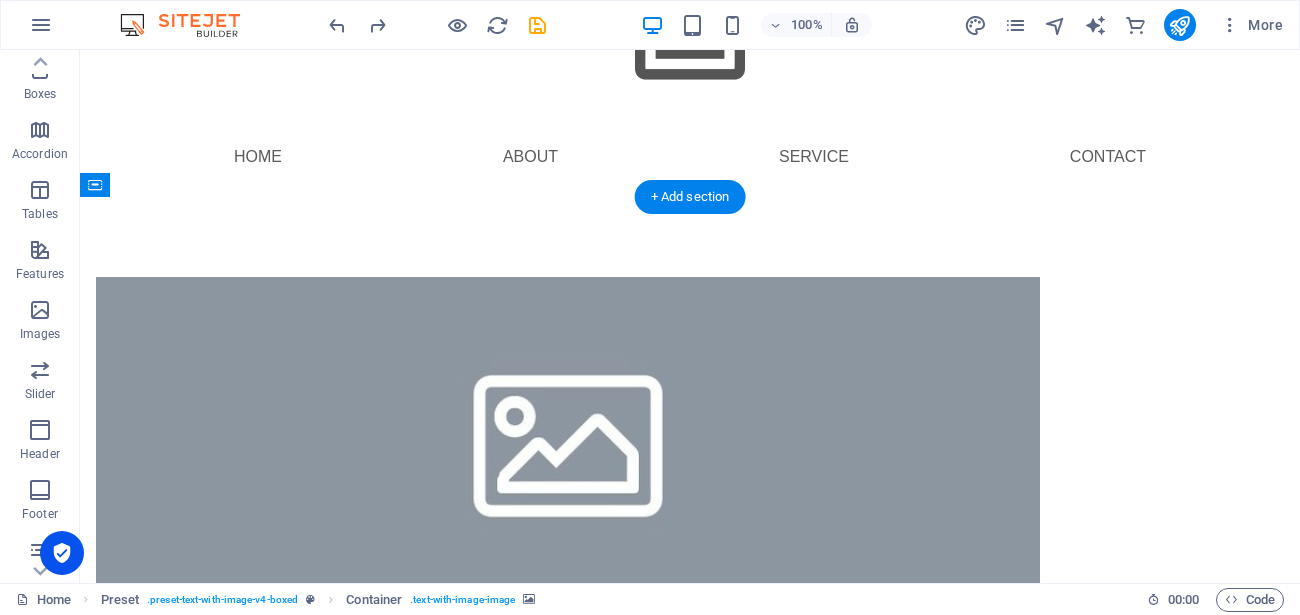 drag, startPoint x: 714, startPoint y: 298, endPoint x: 219, endPoint y: 295, distance: 495.0091 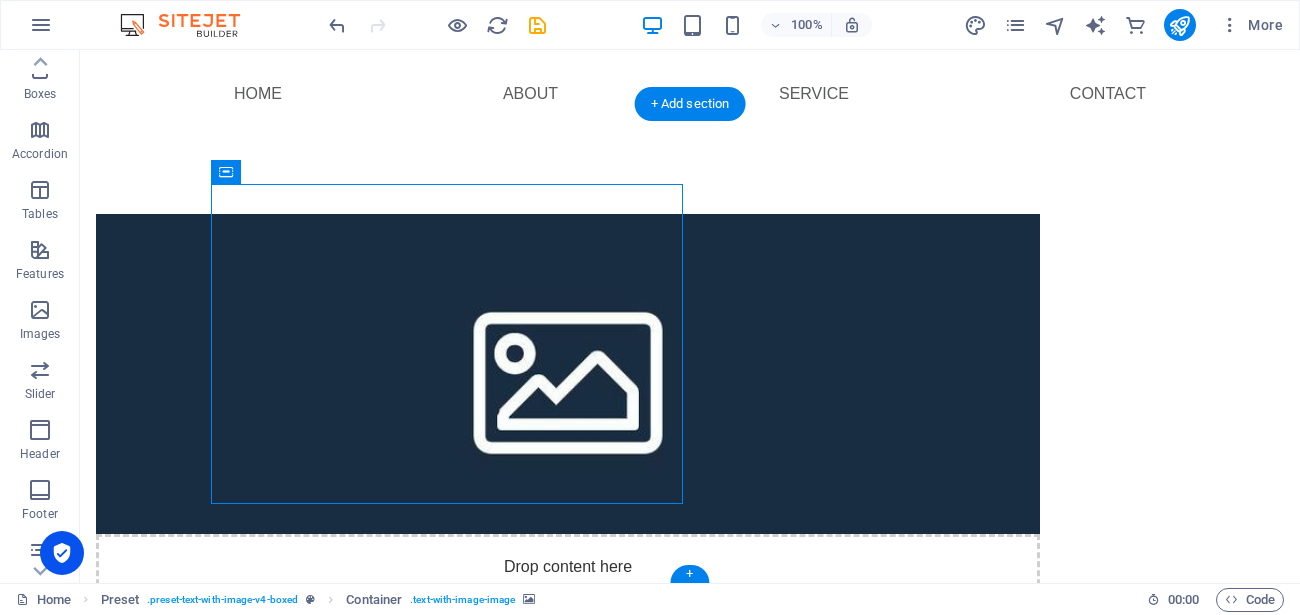 scroll, scrollTop: 199, scrollLeft: 0, axis: vertical 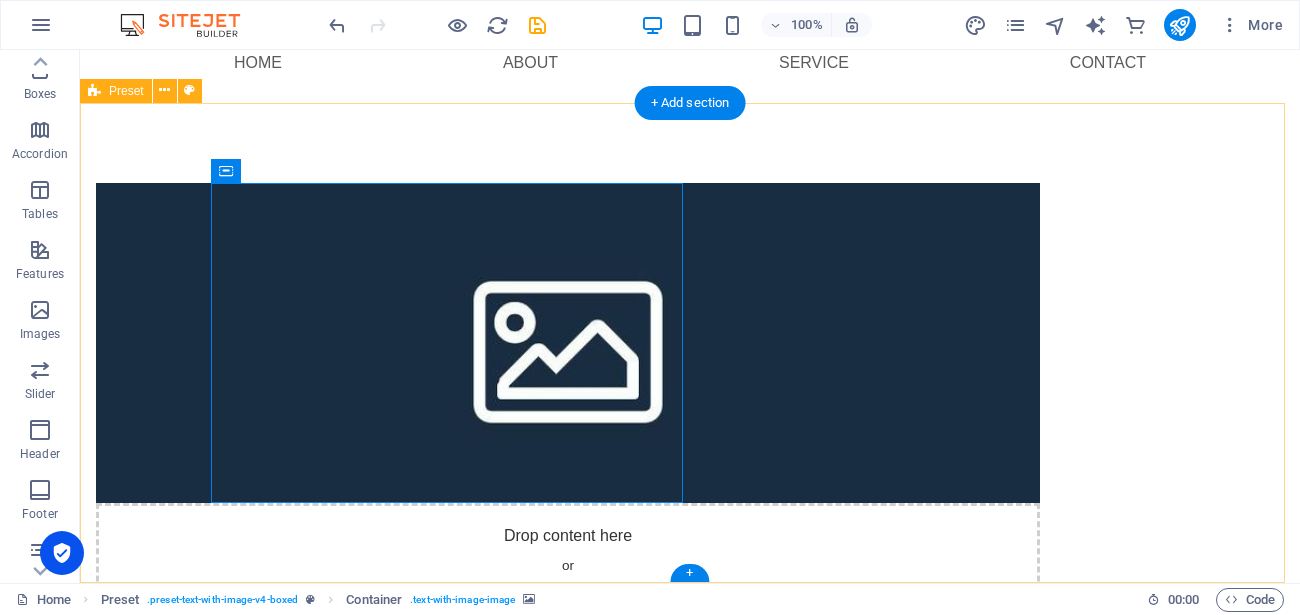 click on "Drop content here or  Add elements  Paste clipboard New headline Lorem ipsum dolor sit amet, consectetuer adipiscing elit. Aenean commodo ligula eget dolor. Lorem ipsum dolor sit amet, consectetuer adipiscing elit leget dolor. Lorem ipsum dolor sit amet, consectetuer adipiscing elit. Aenean commodo ligula eget dolor. Lorem ipsum dolor sit amet, consectetuer adipiscing elit dolor consectetuer adipiscing elit leget dolor. Lorem elit saget ipsum dolor sit amet, consectetuer." at bounding box center (690, 526) 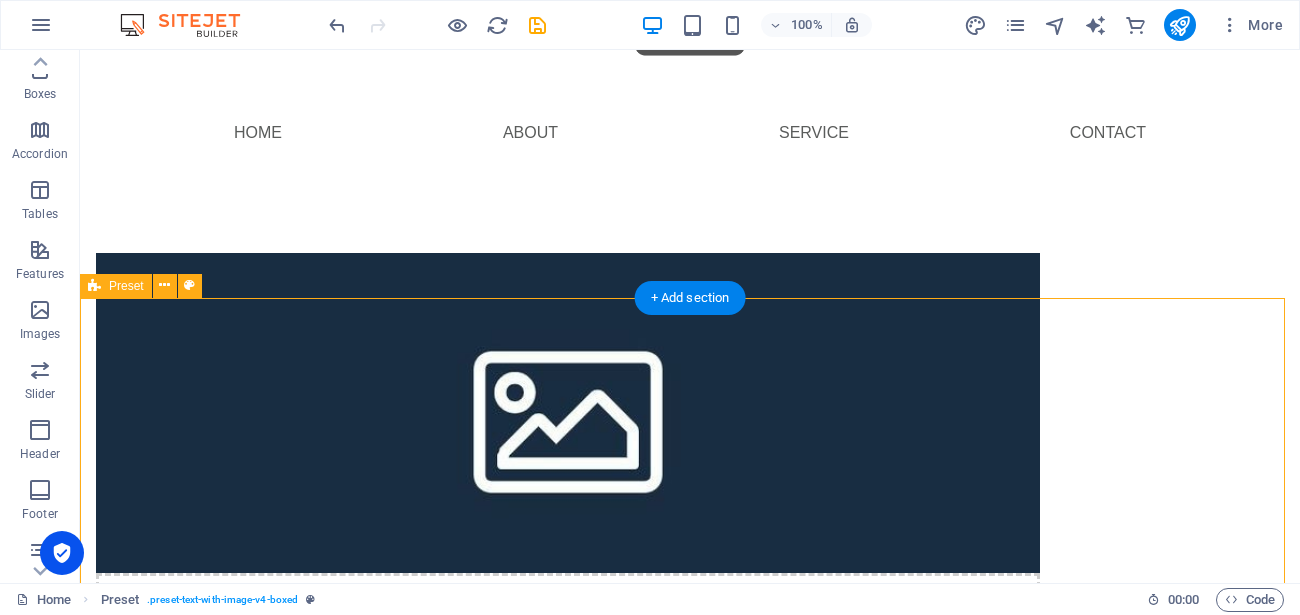 scroll, scrollTop: 199, scrollLeft: 0, axis: vertical 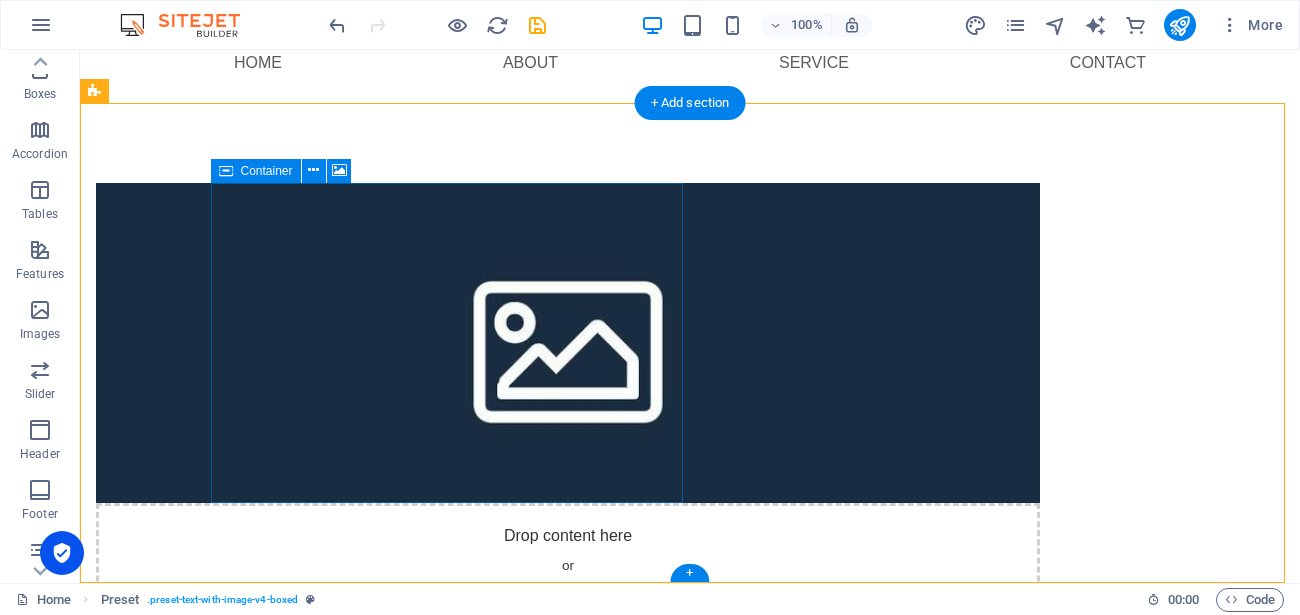 click on "Drop content here or  Add elements  Paste clipboard" at bounding box center [568, 574] 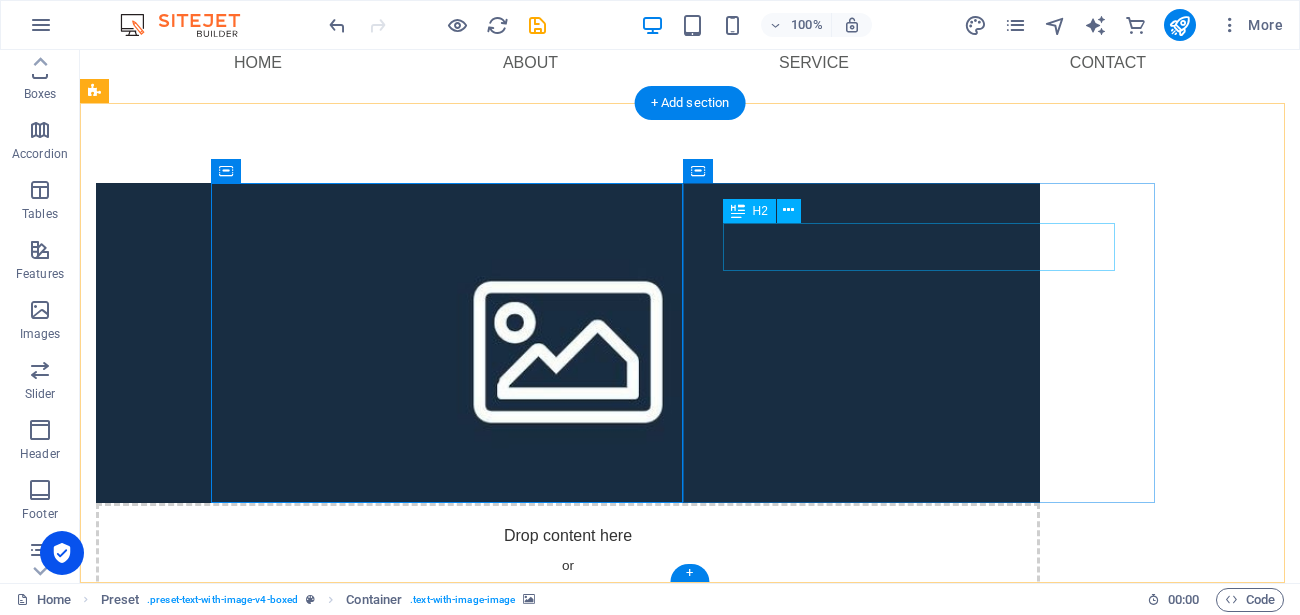 click on "New headline" at bounding box center (568, 709) 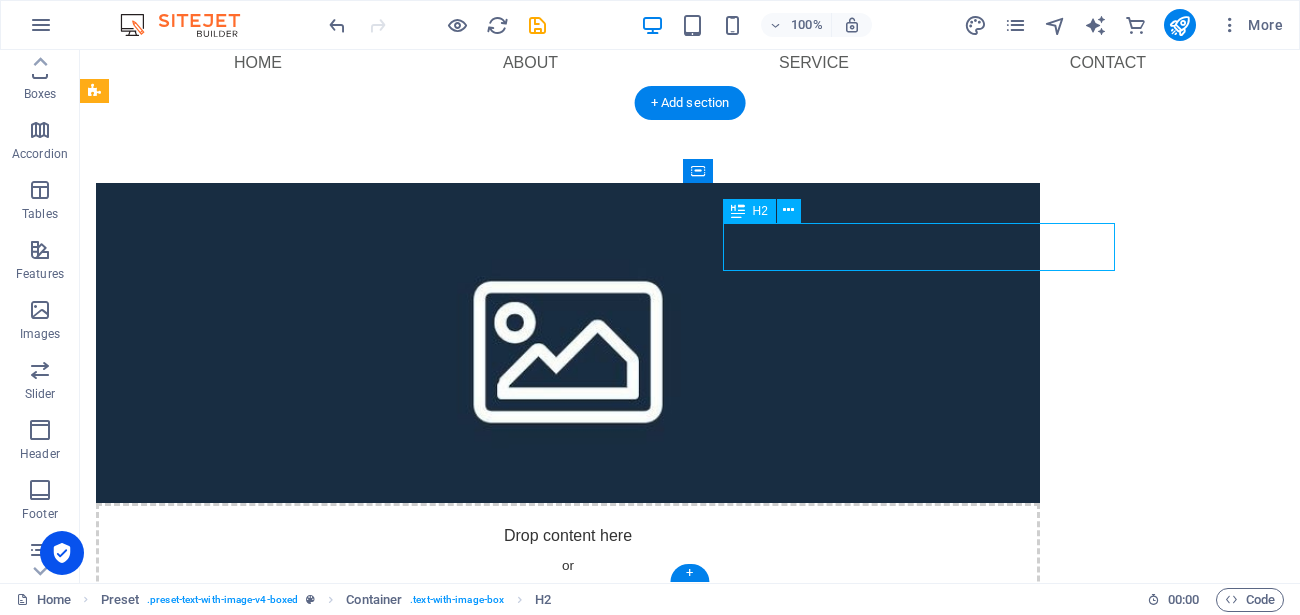 click on "New headline" at bounding box center (568, 709) 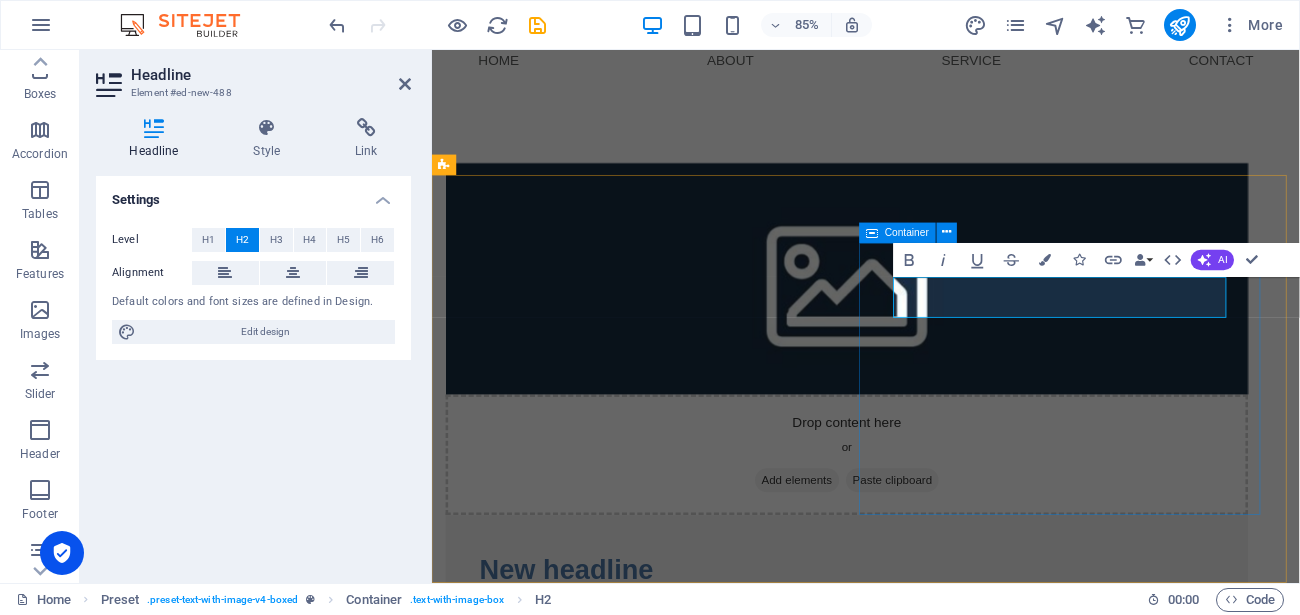 scroll, scrollTop: 105, scrollLeft: 0, axis: vertical 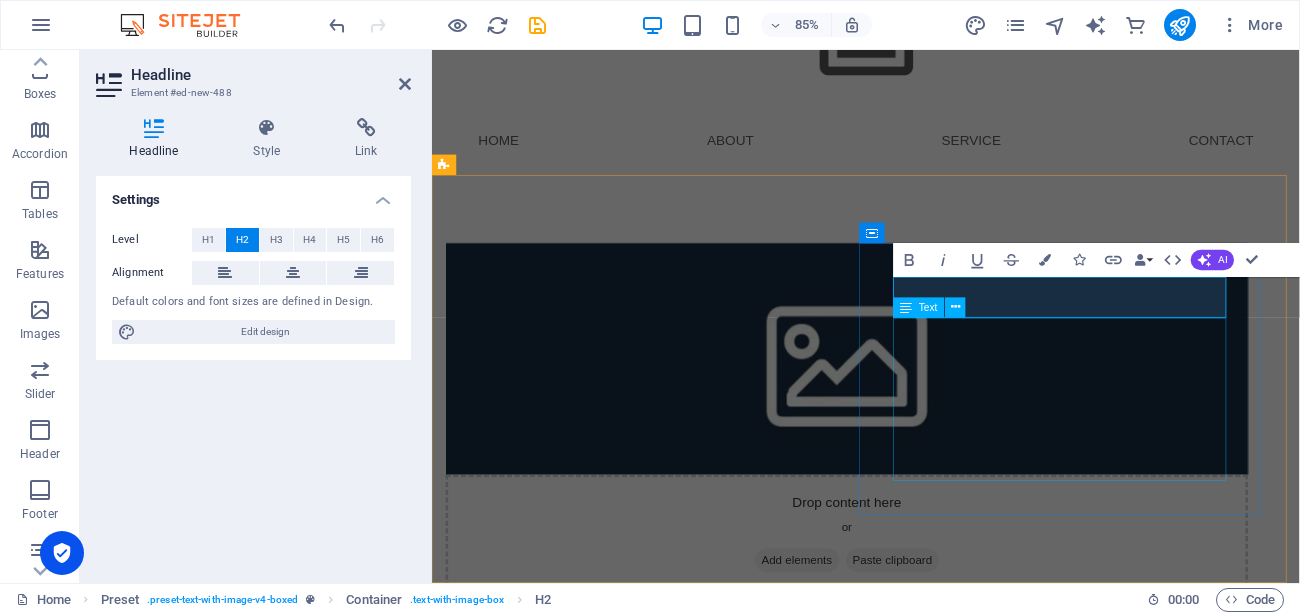 drag, startPoint x: 1217, startPoint y: 414, endPoint x: 1449, endPoint y: 360, distance: 238.2016 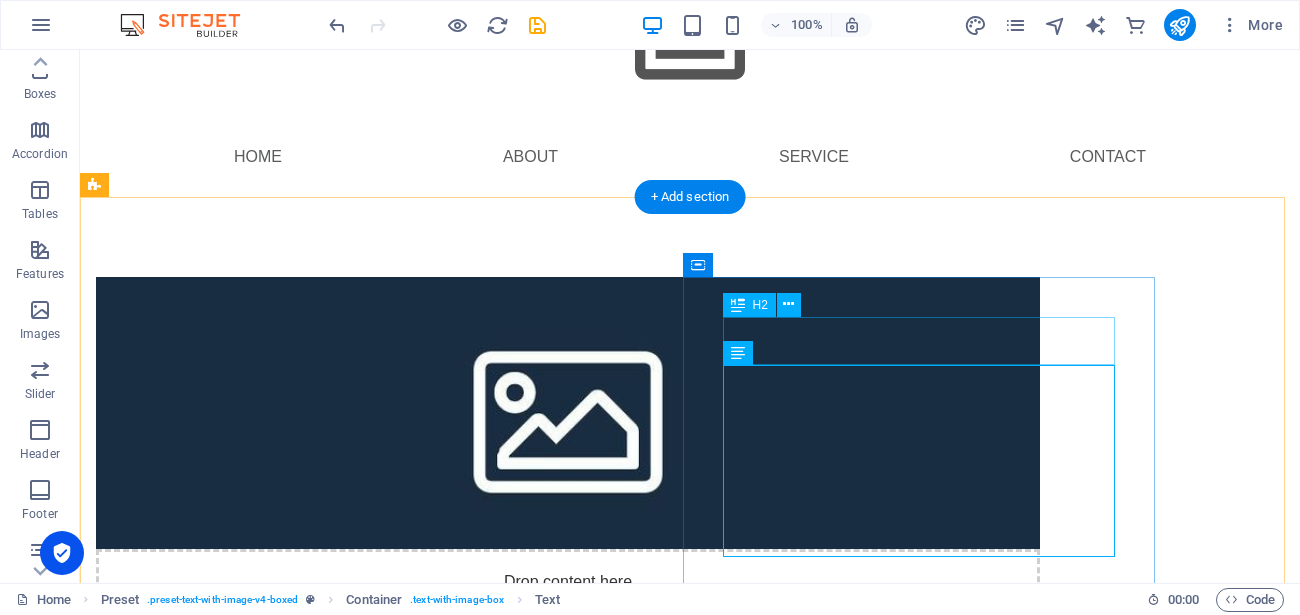 click on "New headline" at bounding box center [568, 755] 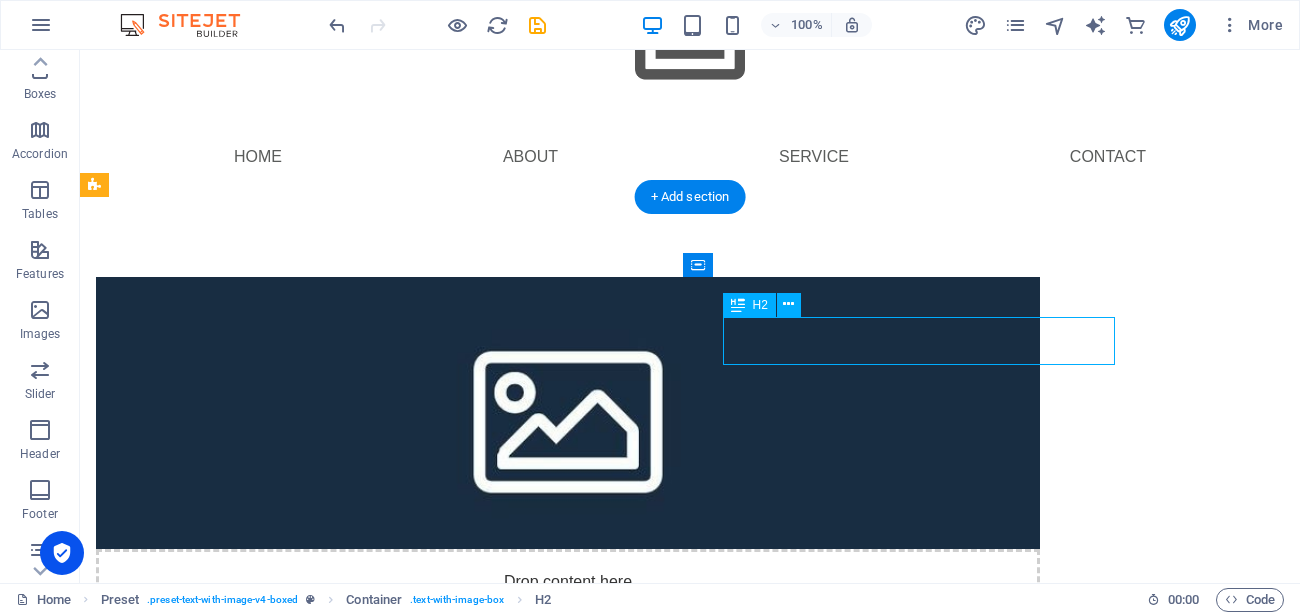 click on "New headline" at bounding box center (568, 755) 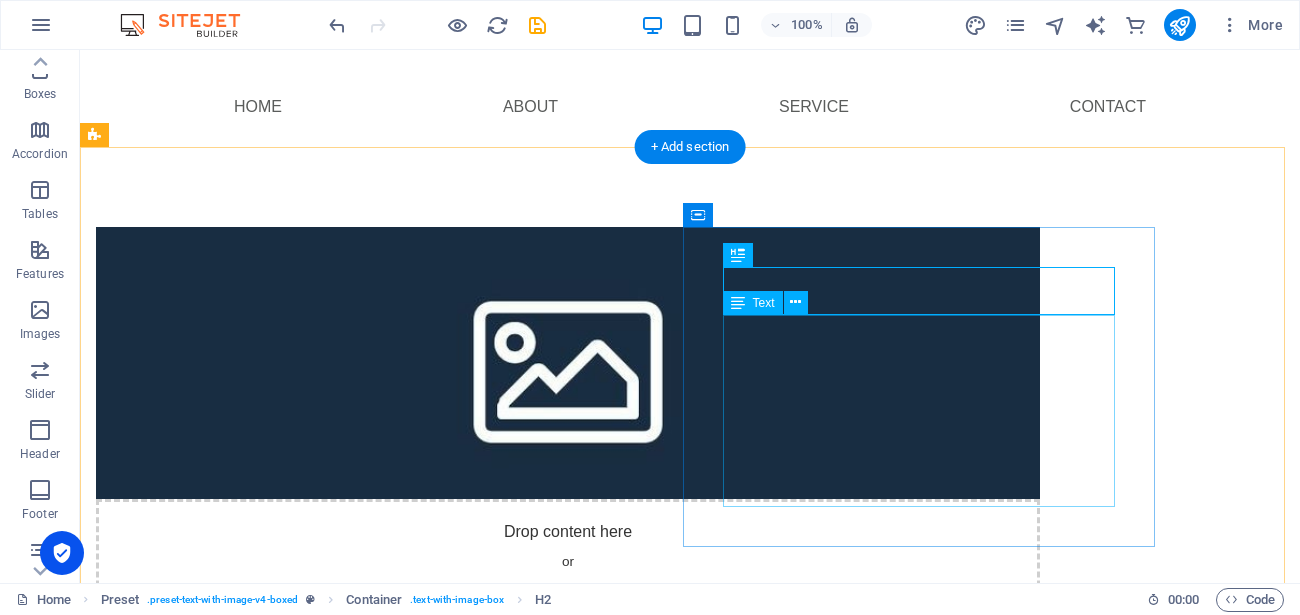 scroll, scrollTop: 199, scrollLeft: 0, axis: vertical 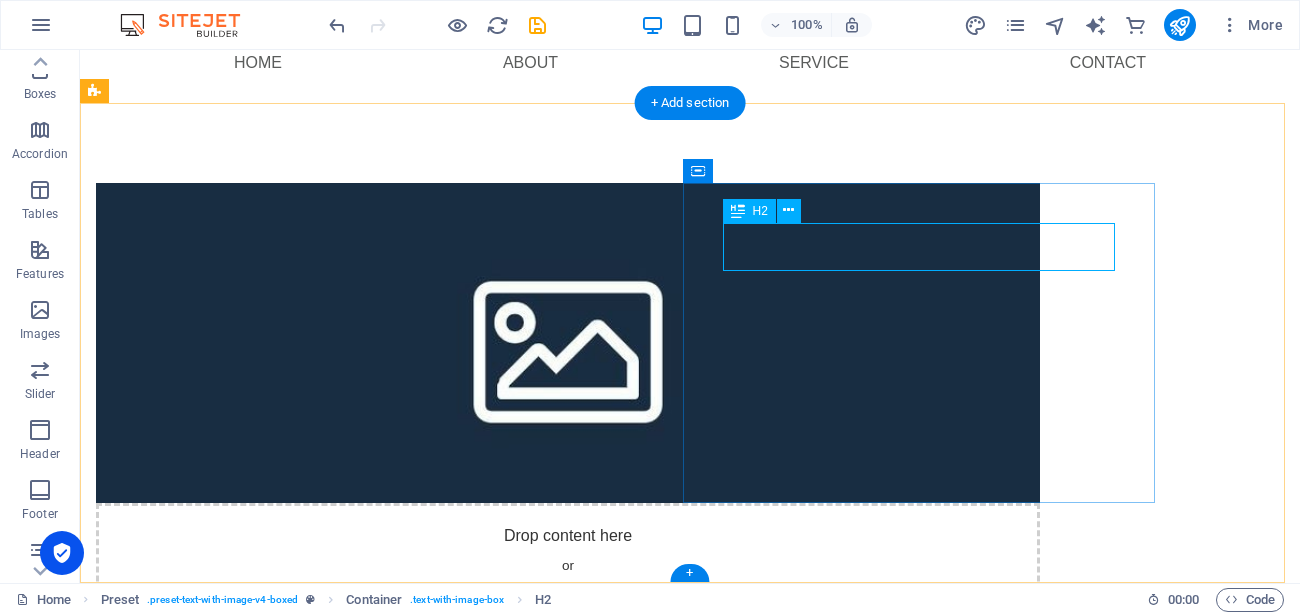 click on "New headline" at bounding box center [568, 709] 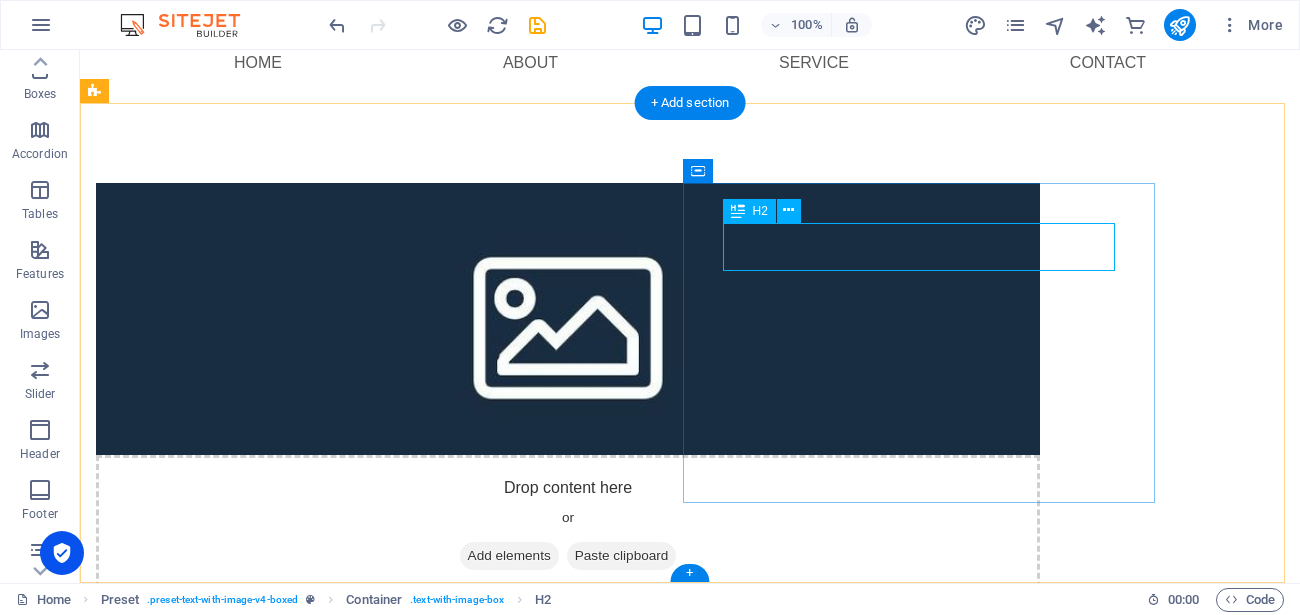 scroll, scrollTop: 105, scrollLeft: 0, axis: vertical 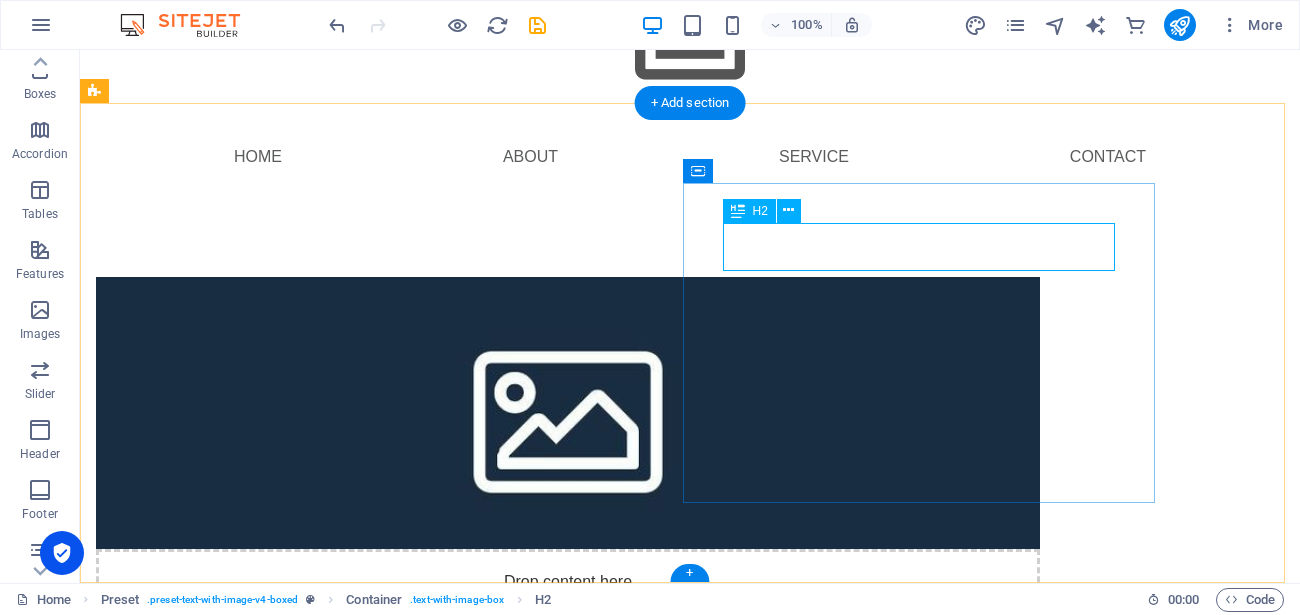 click on "New headline Lorem ipsum dolor sit amet, consectetuer adipiscing elit. Aenean commodo ligula eget dolor. Lorem ipsum dolor sit amet, consectetuer adipiscing elit leget dolor. Lorem ipsum dolor sit amet, consectetuer adipiscing elit. Aenean commodo ligula eget dolor. Lorem ipsum dolor sit amet, consectetuer adipiscing elit dolor consectetuer adipiscing elit leget dolor. Lorem elit saget ipsum dolor sit amet, consectetuer." at bounding box center [568, 803] 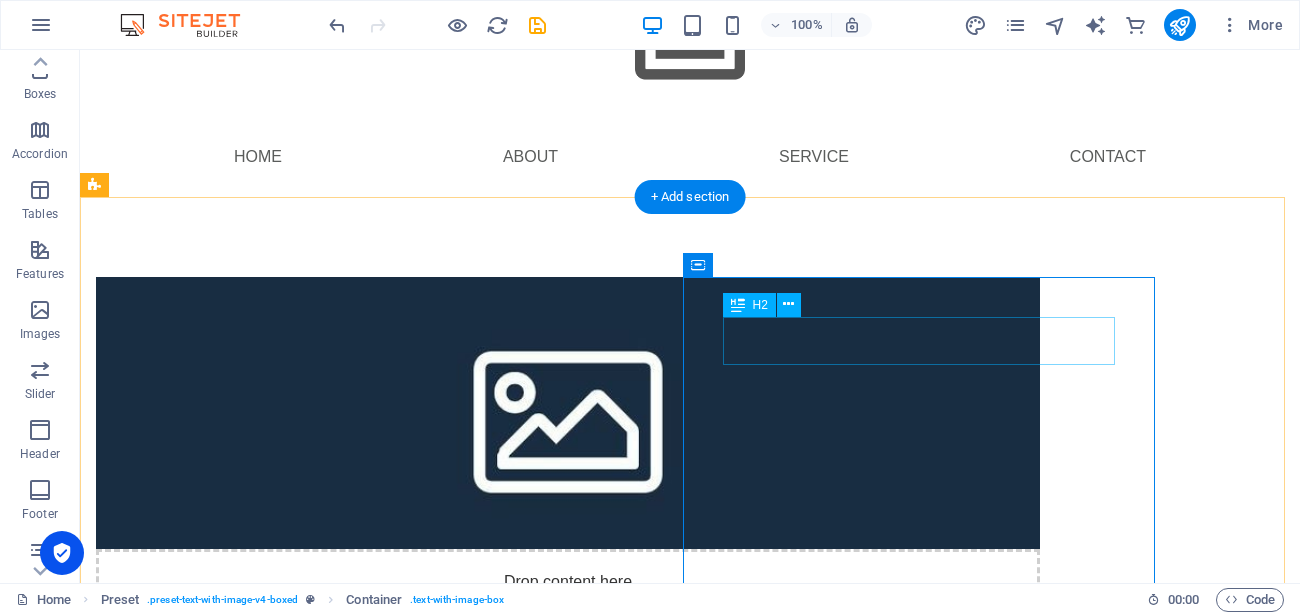 click on "New headline" at bounding box center (568, 755) 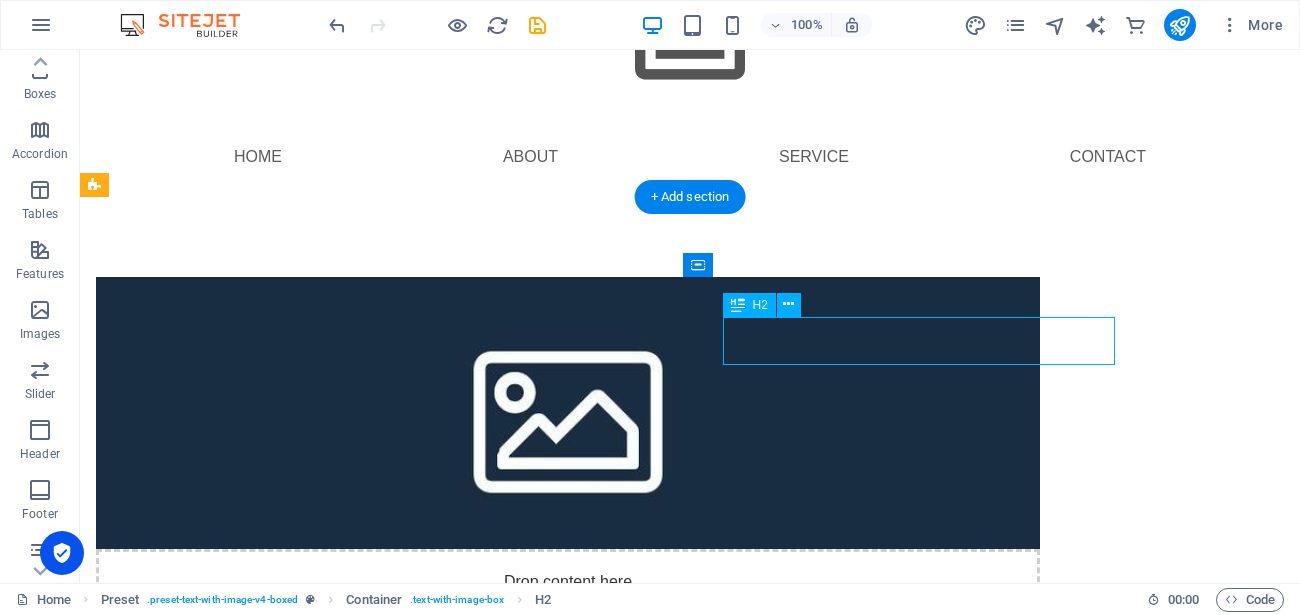 click on "New headline" at bounding box center (568, 755) 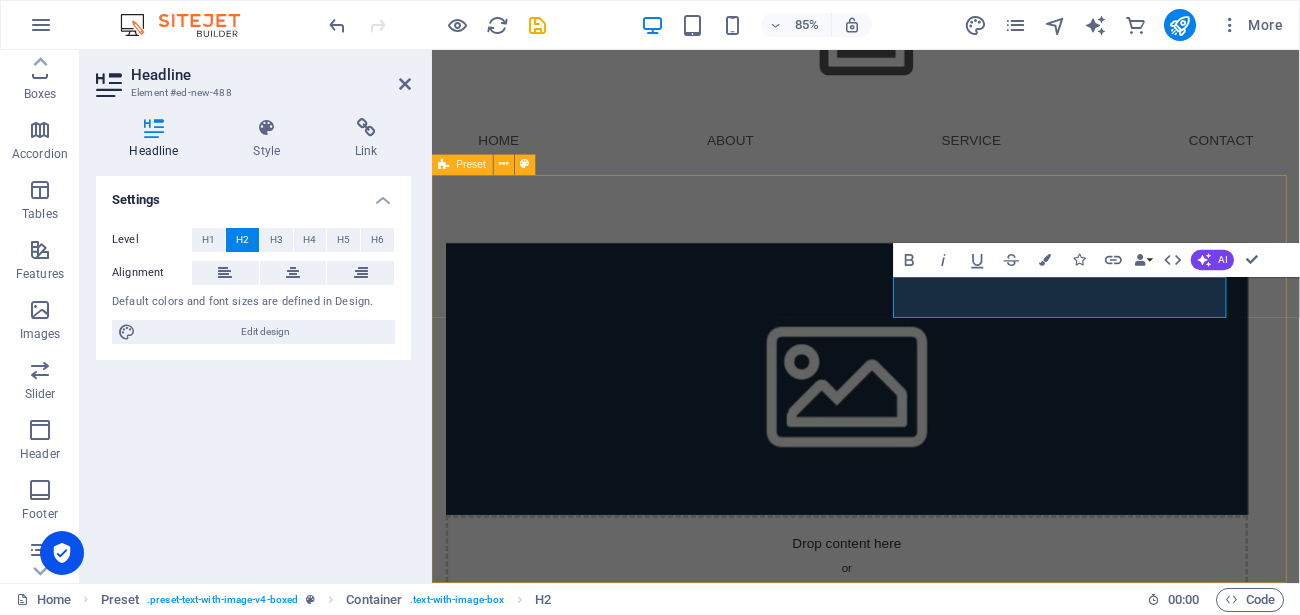 click on "Drop content here or  Add elements  Paste clipboard About me Lorem ipsum dolor sit amet, consectetuer adipiscing elit. Aenean commodo ligula eget dolor. Lorem ipsum dolor sit amet, consectetuer adipiscing elit leget dolor. Lorem ipsum dolor sit amet, consectetuer adipiscing elit. Aenean commodo ligula eget dolor. Lorem ipsum dolor sit amet, consectetuer adipiscing elit dolor consectetuer adipiscing elit leget dolor. Lorem elit saget ipsum dolor sit amet, consectetuer." at bounding box center [942, 620] 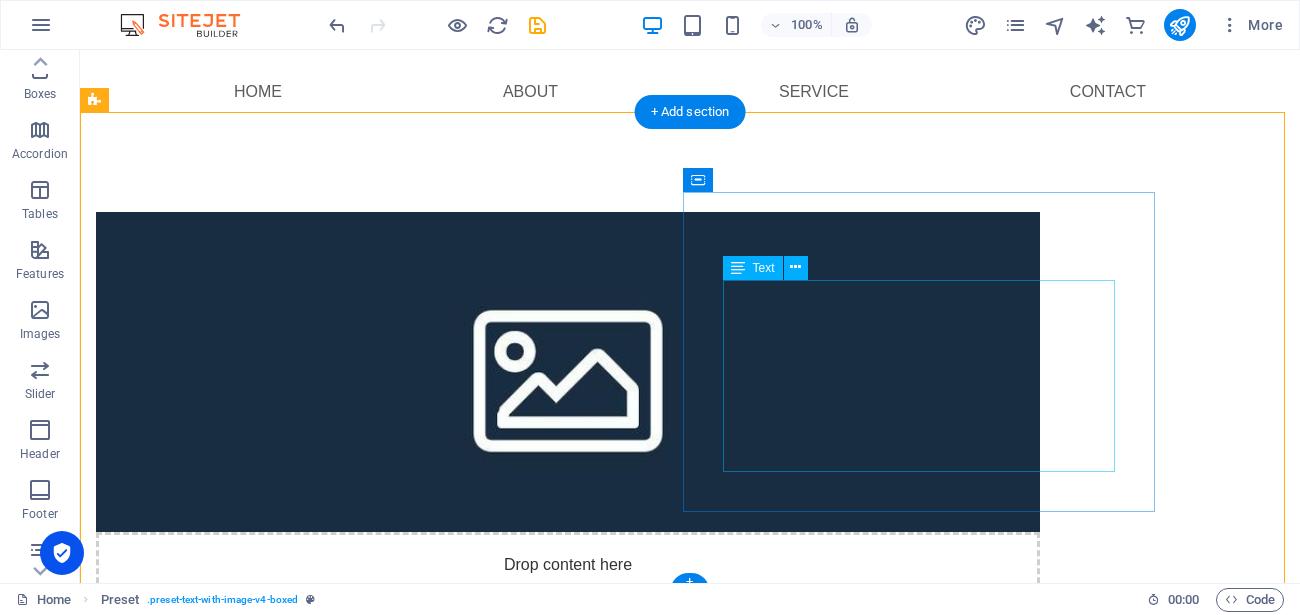 scroll, scrollTop: 199, scrollLeft: 0, axis: vertical 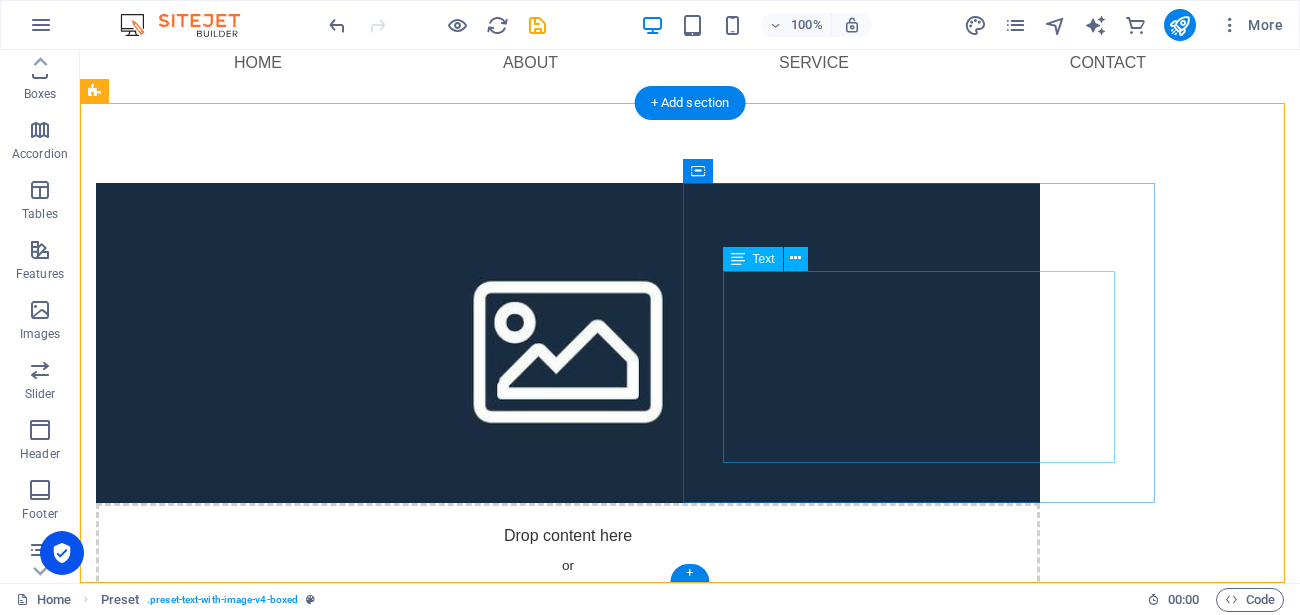 click on "Lorem ipsum dolor sit amet, consectetuer adipiscing elit. Aenean commodo ligula eget dolor. Lorem ipsum dolor sit amet, consectetuer adipiscing elit leget dolor. Lorem ipsum dolor sit amet, consectetuer adipiscing elit. Aenean commodo ligula eget dolor. Lorem ipsum dolor sit amet, consectetuer adipiscing elit dolor consectetuer adipiscing elit leget dolor. Lorem elit saget ipsum dolor sit amet, consectetuer." at bounding box center (568, 781) 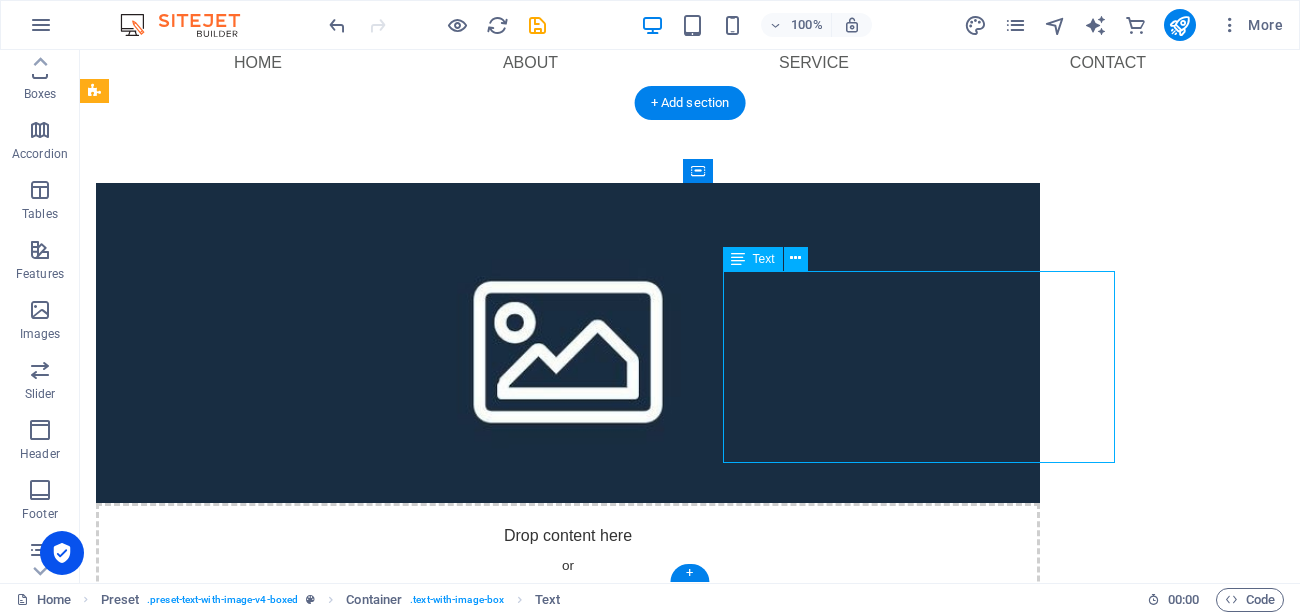 click on "Lorem ipsum dolor sit amet, consectetuer adipiscing elit. Aenean commodo ligula eget dolor. Lorem ipsum dolor sit amet, consectetuer adipiscing elit leget dolor. Lorem ipsum dolor sit amet, consectetuer adipiscing elit. Aenean commodo ligula eget dolor. Lorem ipsum dolor sit amet, consectetuer adipiscing elit dolor consectetuer adipiscing elit leget dolor. Lorem elit saget ipsum dolor sit amet, consectetuer." at bounding box center [568, 781] 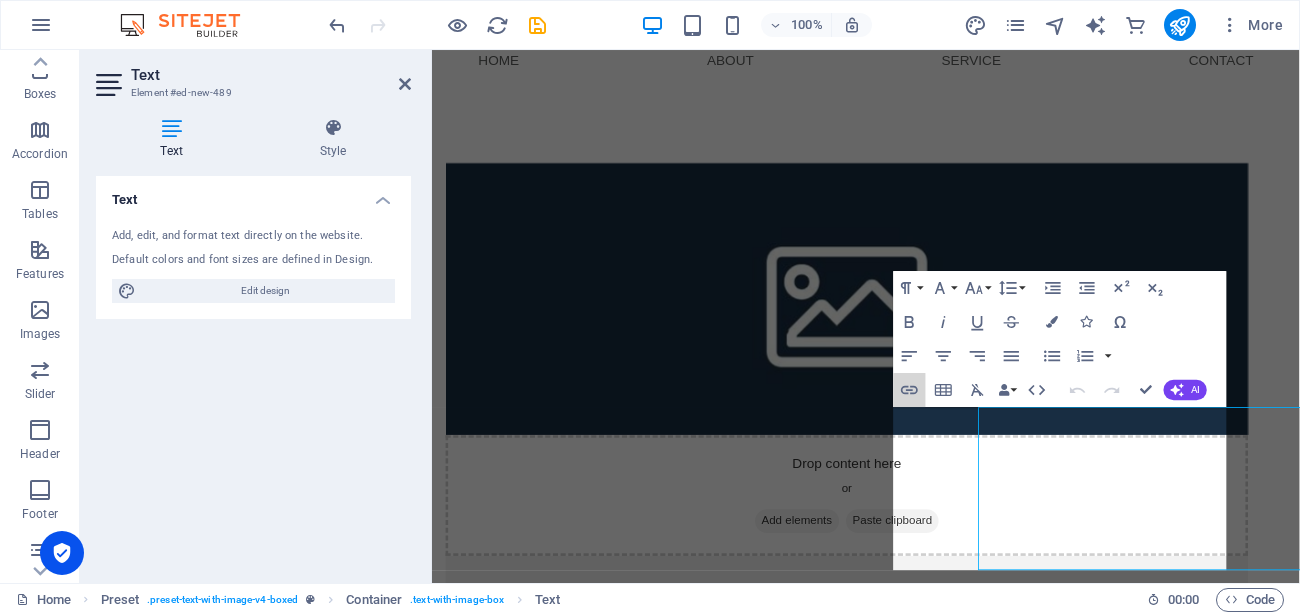click on "Insert Link" at bounding box center [910, 390] 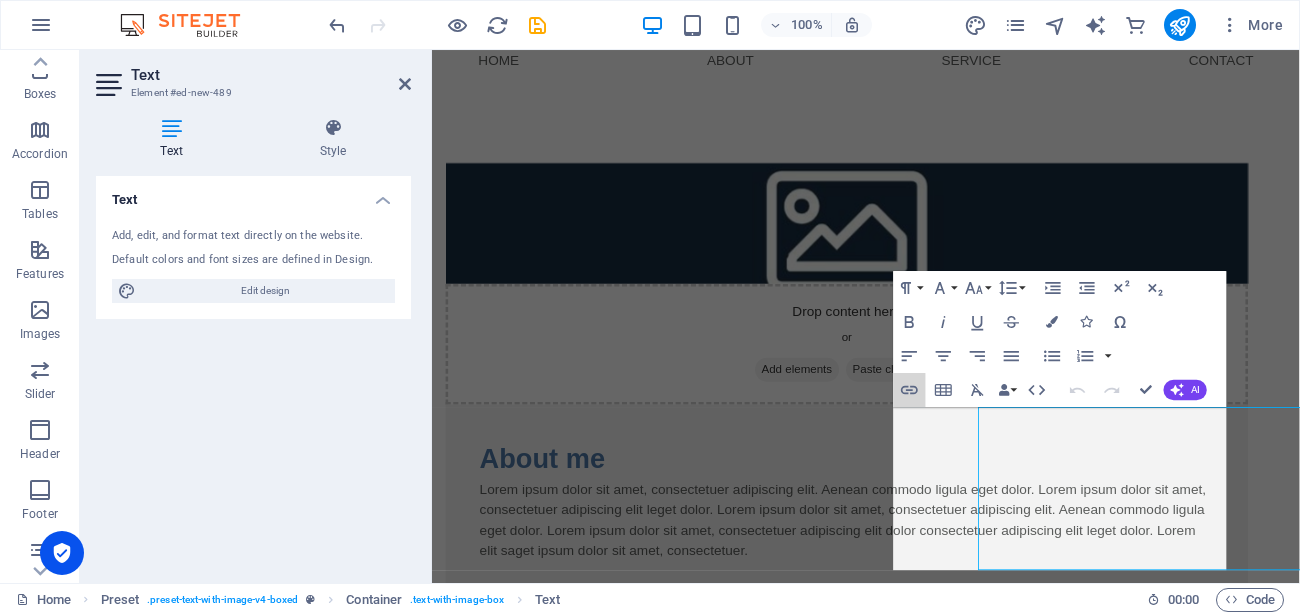 scroll, scrollTop: 0, scrollLeft: 0, axis: both 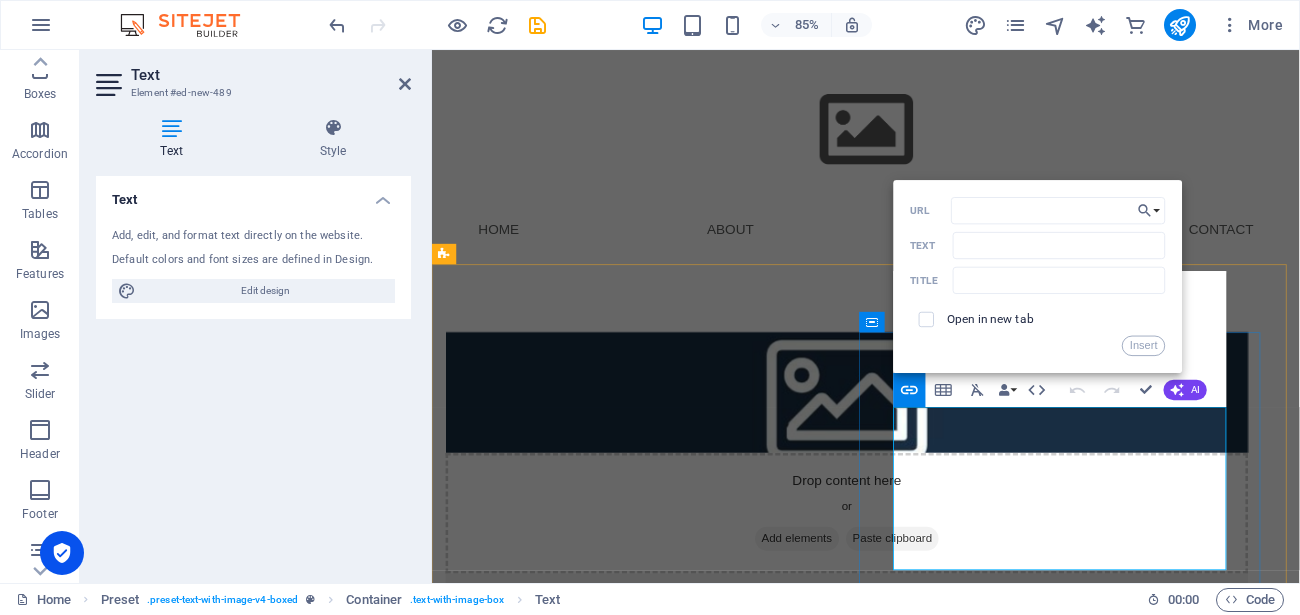 click on "Lorem ipsum dolor sit amet, consectetuer adipiscing elit. Aenean commodo ligula eget dolor. Lorem ipsum dolor sit amet, consectetuer adipiscing elit leget dolor. Lorem ipsum dolor sit amet, consectetuer adipiscing elit. Aenean commodo ligula eget dolor. Lorem ipsum dolor sit amet, consectetuer adipiscing elit dolor consectetuer adipiscing elit leget dolor. Lorem elit saget ipsum dolor sit amet, consectetuer." at bounding box center [920, 802] 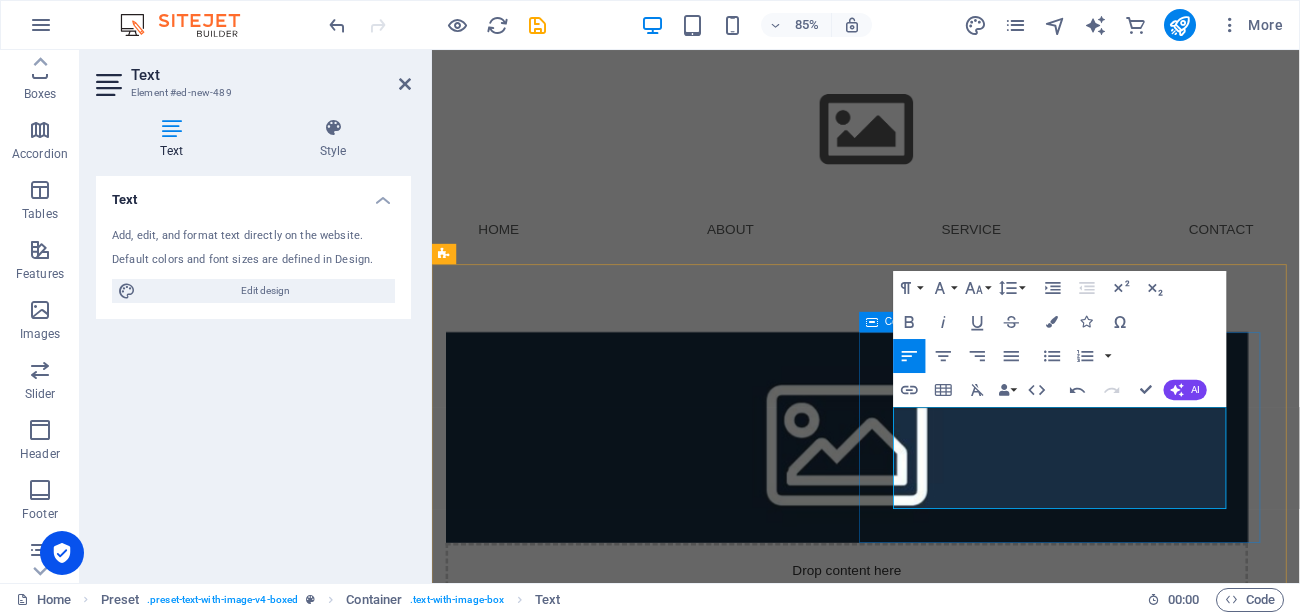 click on "About me I am a PhD student at Tampere University in Finland. My research area is multi-stakeholder recommender systems, specifically focusing on fairness in such systems. I aim to address real-world challenges faced by multi-stakeholders using AI, algorithms, and problem-solving techniques." at bounding box center [920, 872] 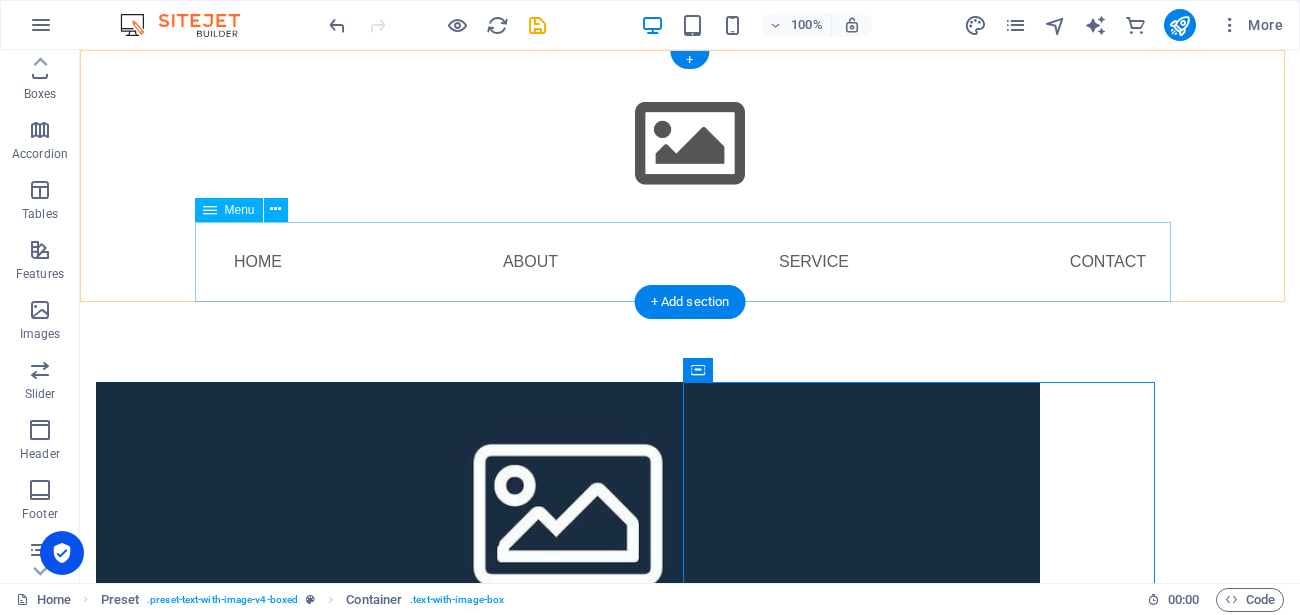 scroll, scrollTop: 120, scrollLeft: 0, axis: vertical 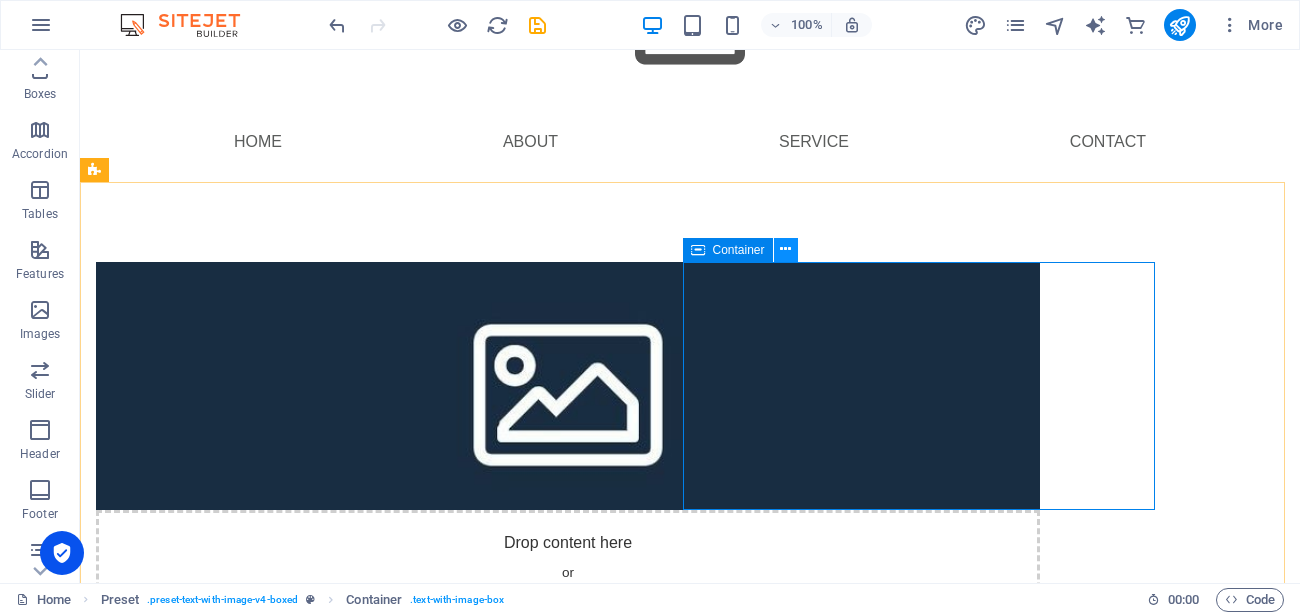 click at bounding box center [785, 249] 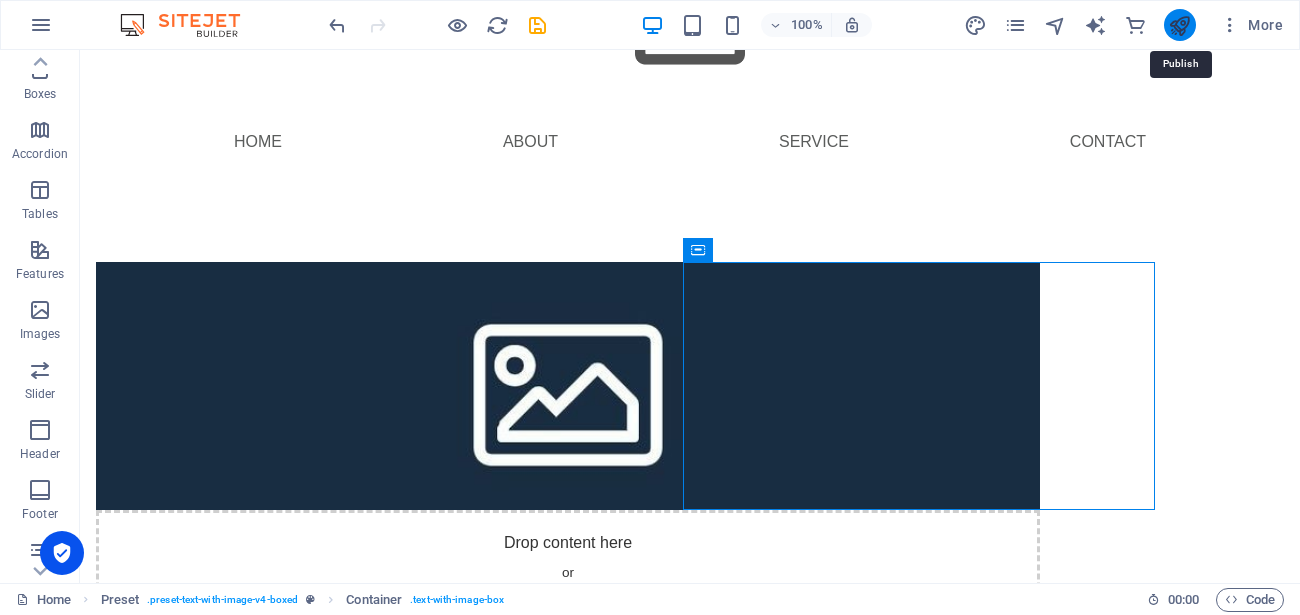 click at bounding box center (1179, 25) 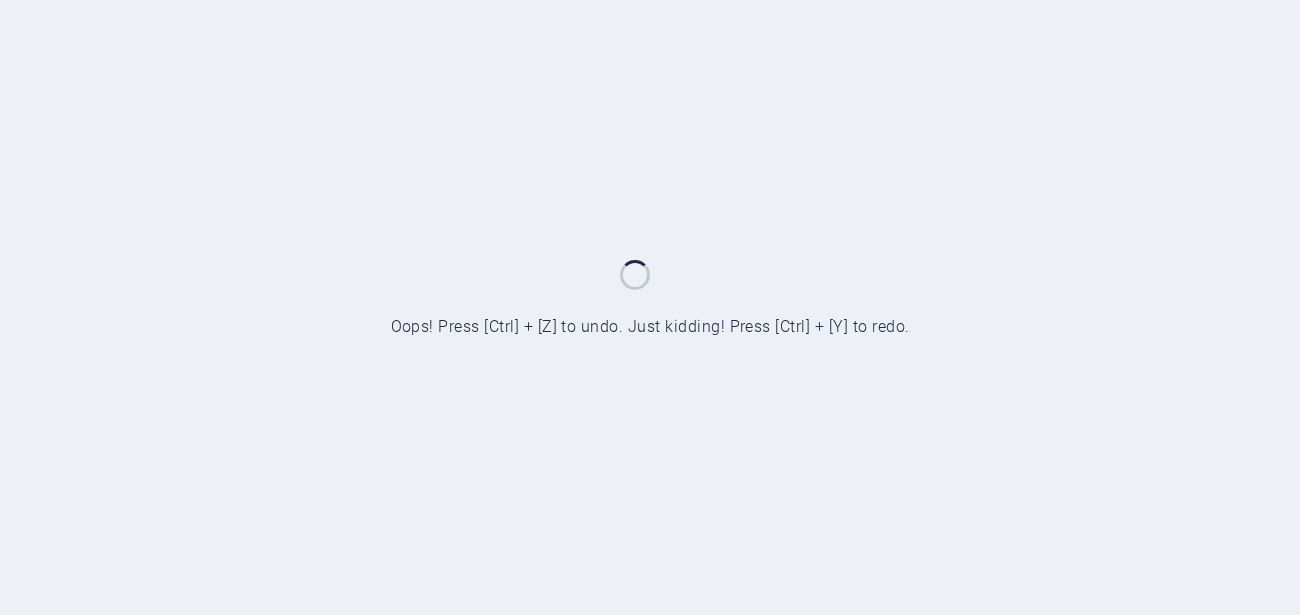 scroll, scrollTop: 0, scrollLeft: 0, axis: both 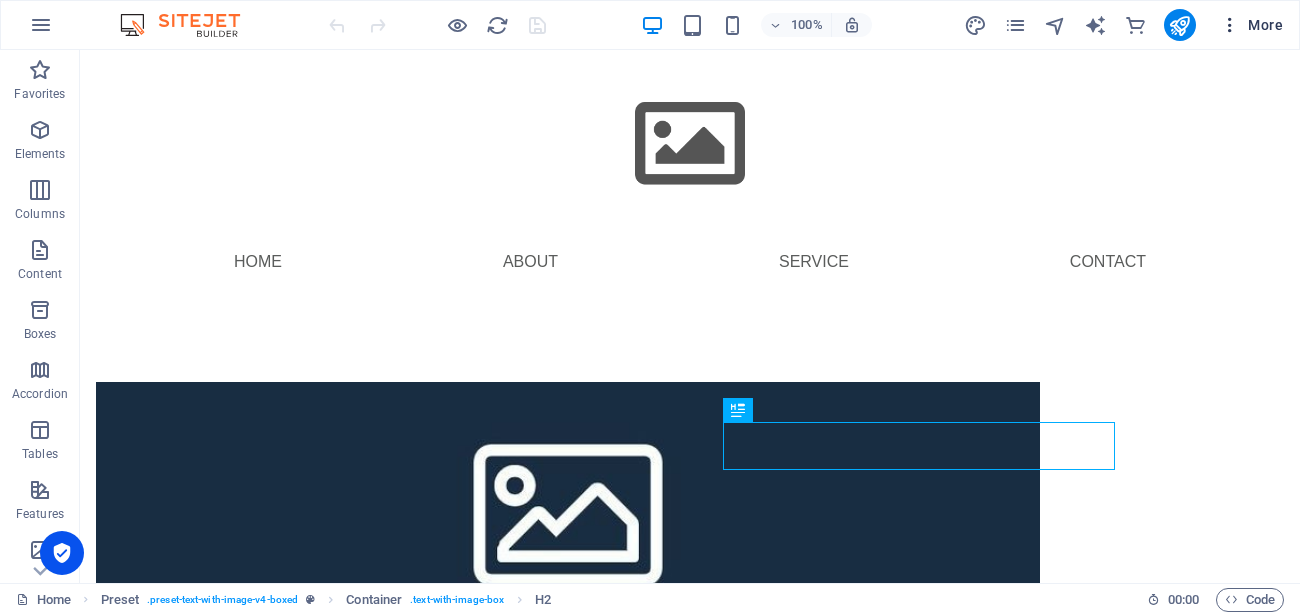click at bounding box center [1230, 25] 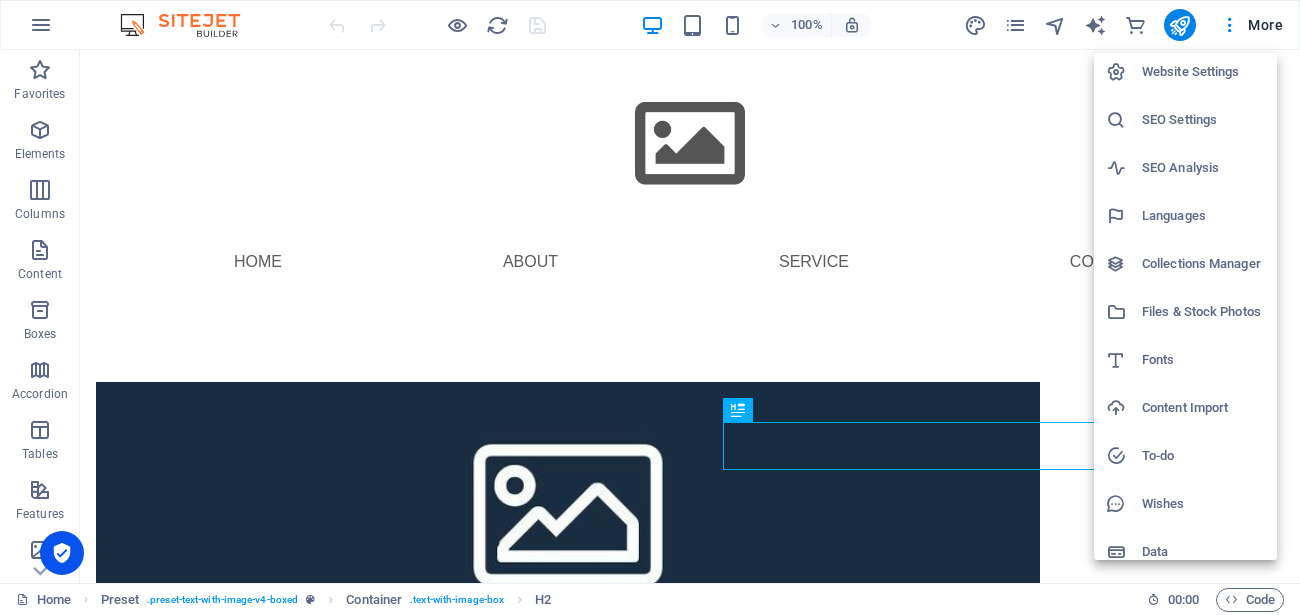 scroll, scrollTop: 0, scrollLeft: 0, axis: both 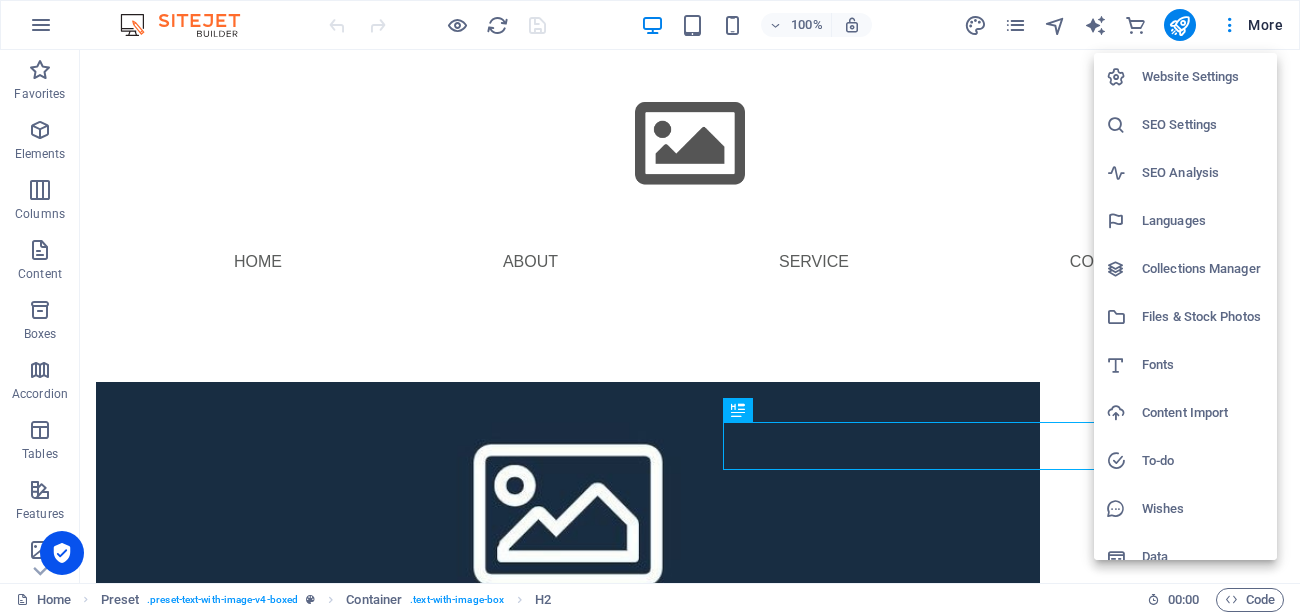 click on "Website Settings" at bounding box center [1203, 77] 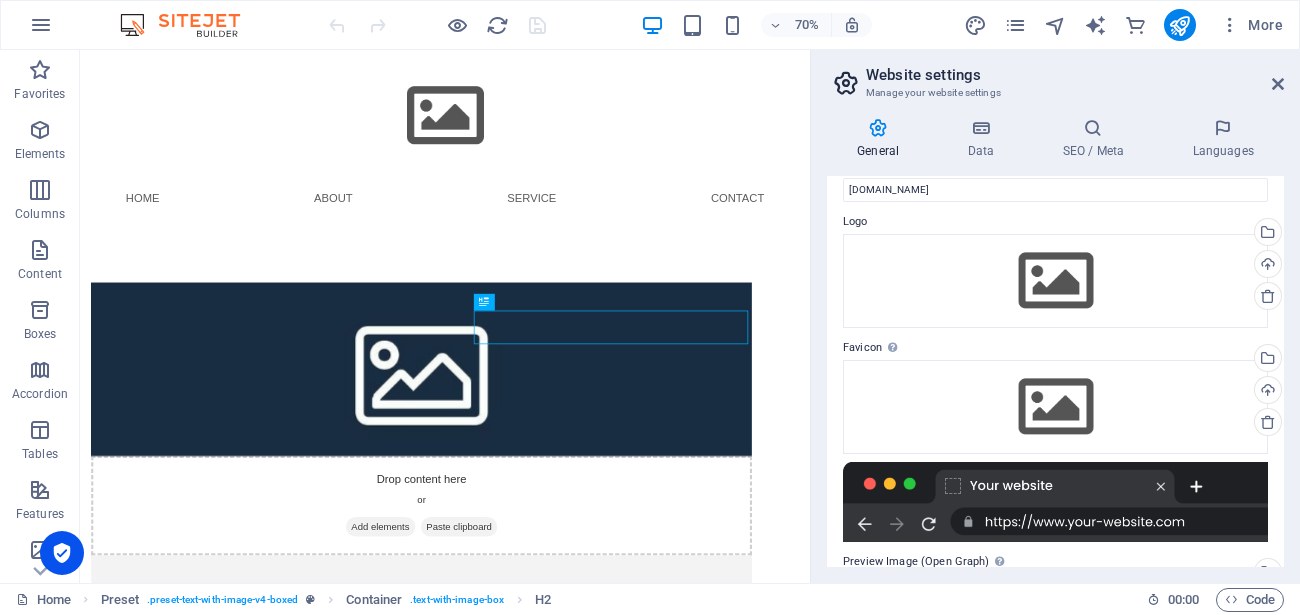 scroll, scrollTop: 0, scrollLeft: 0, axis: both 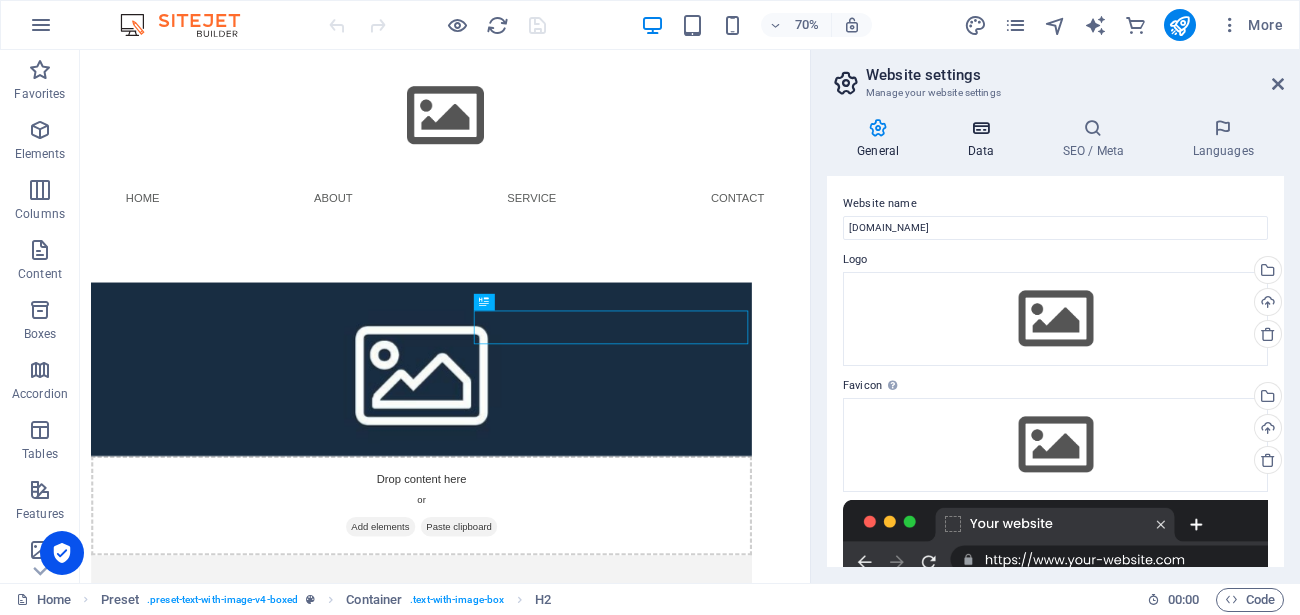click at bounding box center (980, 128) 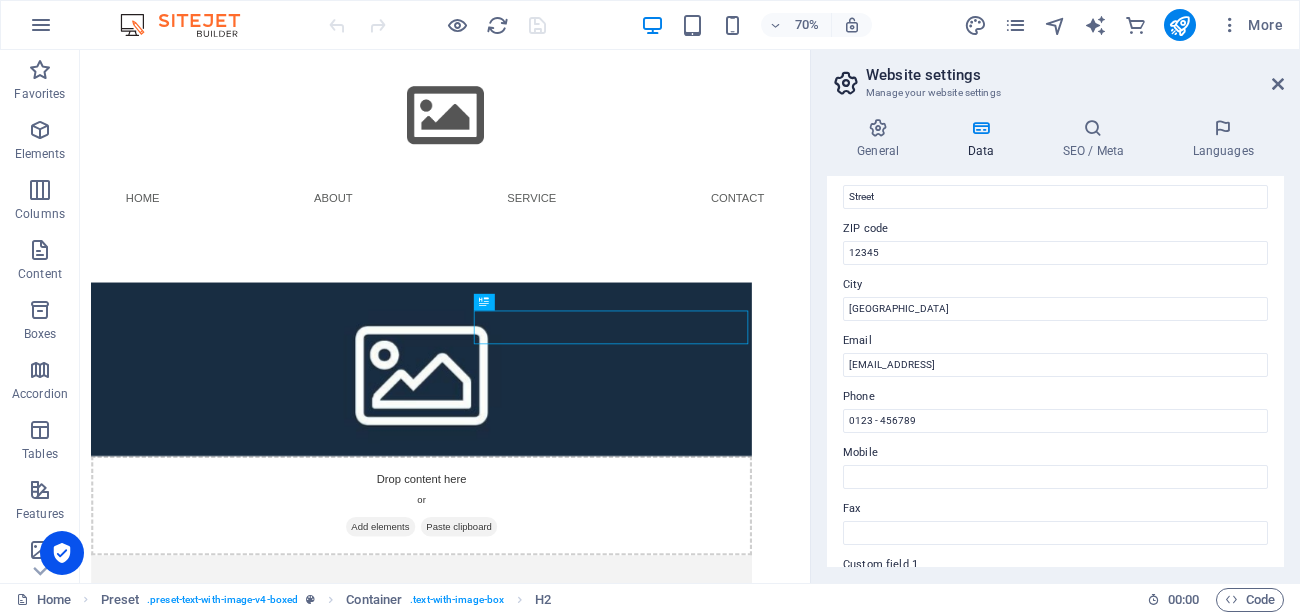 scroll, scrollTop: 0, scrollLeft: 0, axis: both 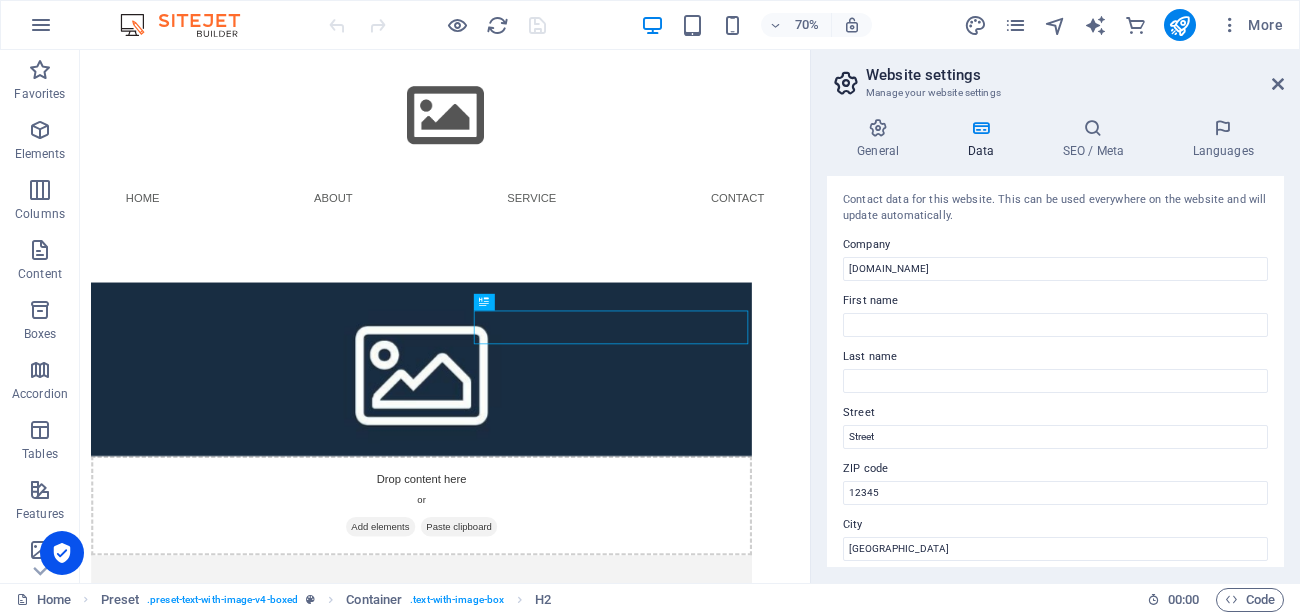 click on "Website settings Manage your website settings" at bounding box center [1057, 76] 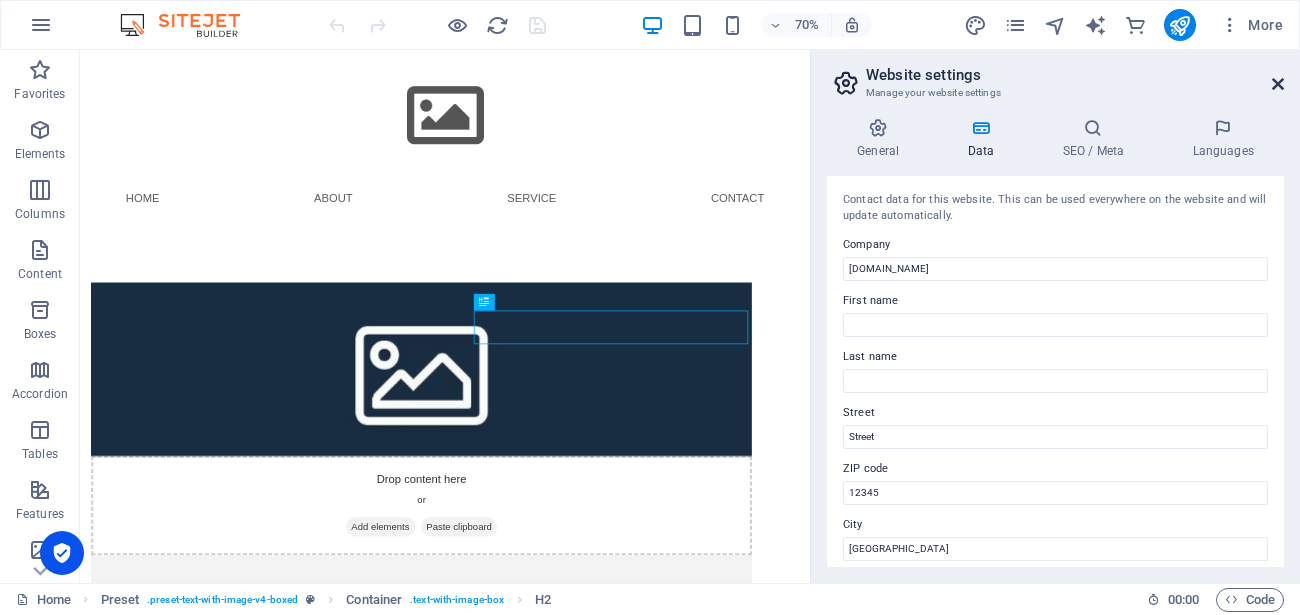 click at bounding box center [1278, 84] 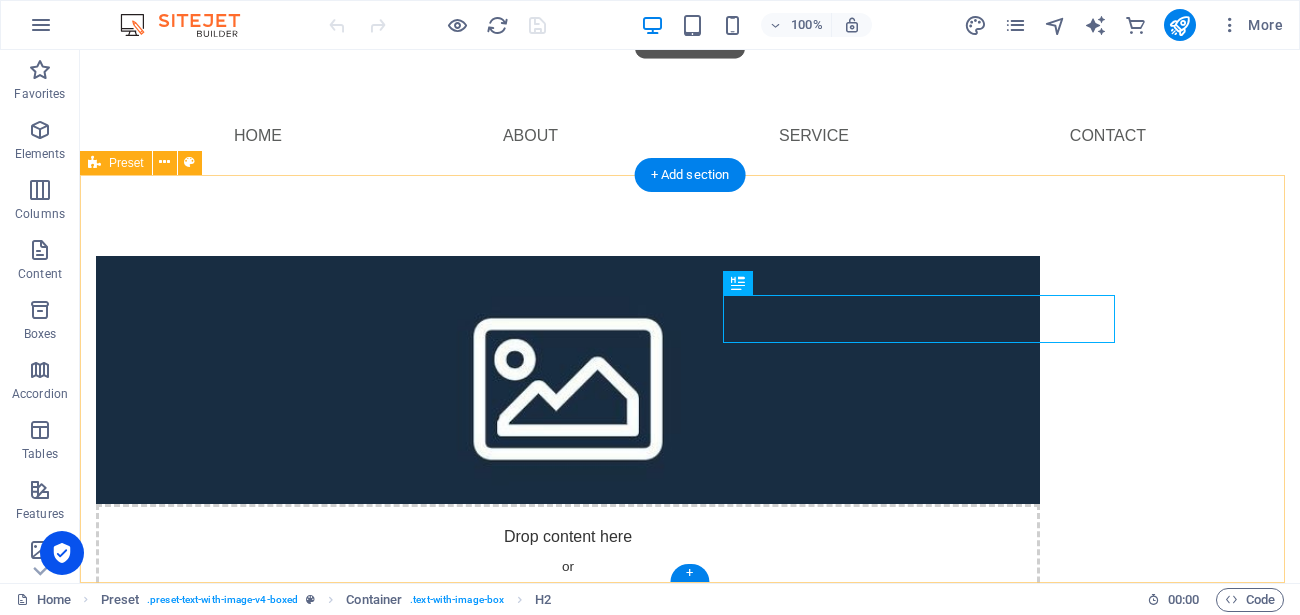 scroll, scrollTop: 127, scrollLeft: 0, axis: vertical 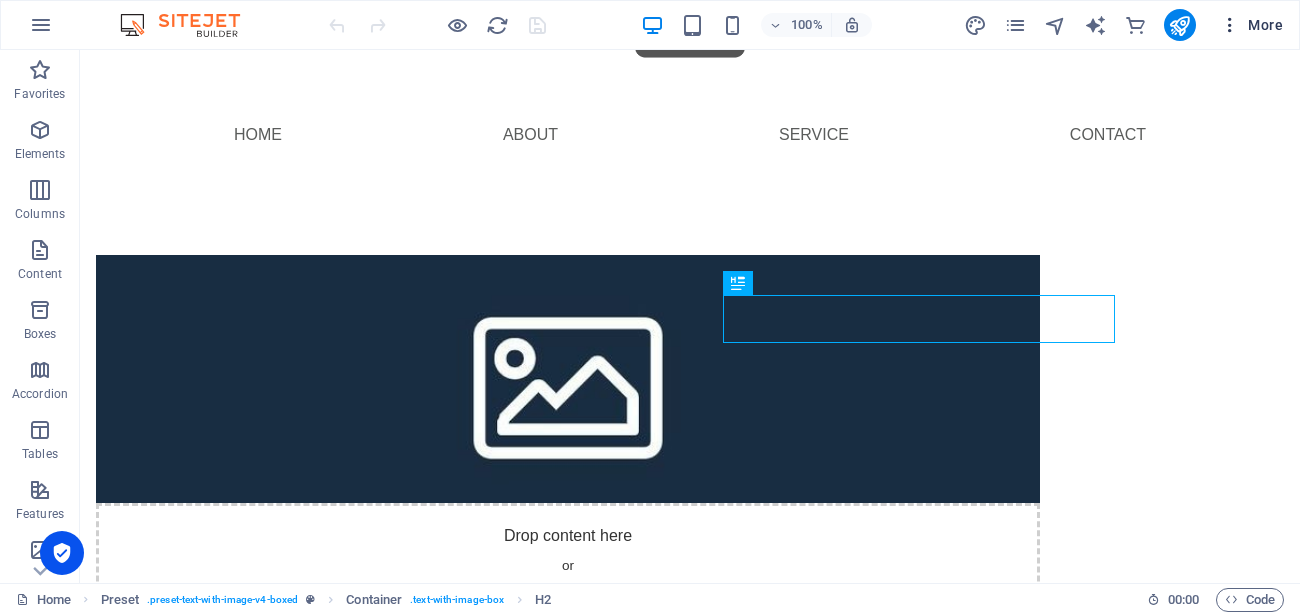 click at bounding box center [1230, 25] 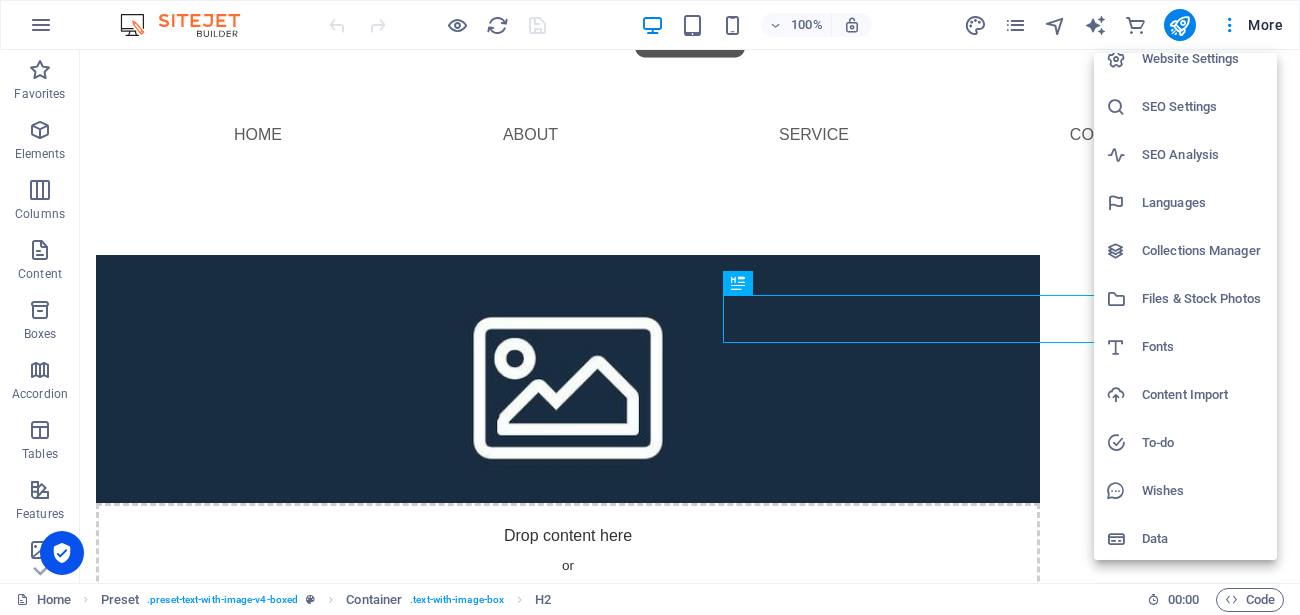 scroll, scrollTop: 21, scrollLeft: 0, axis: vertical 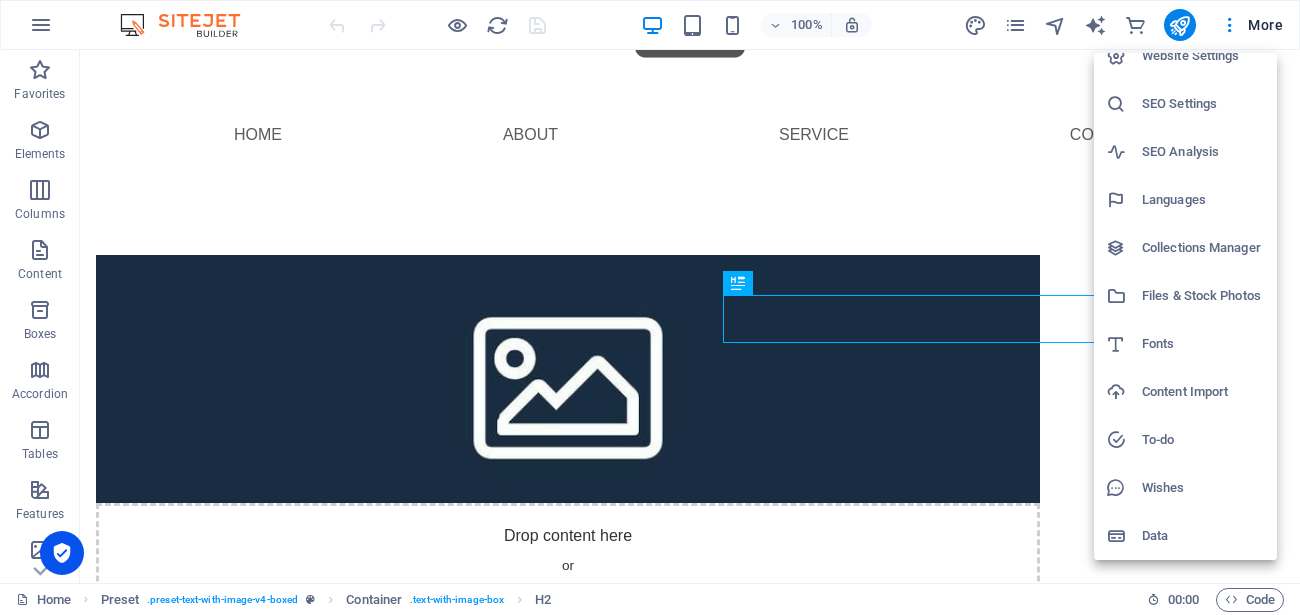 click at bounding box center (650, 307) 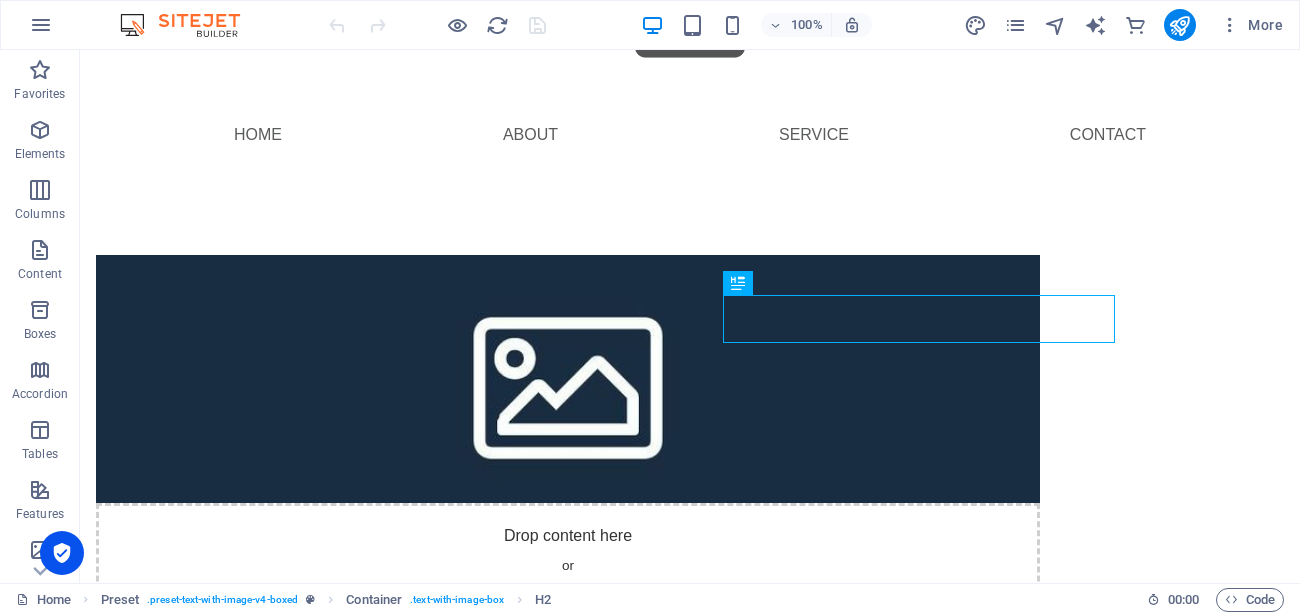 click at bounding box center [190, 25] 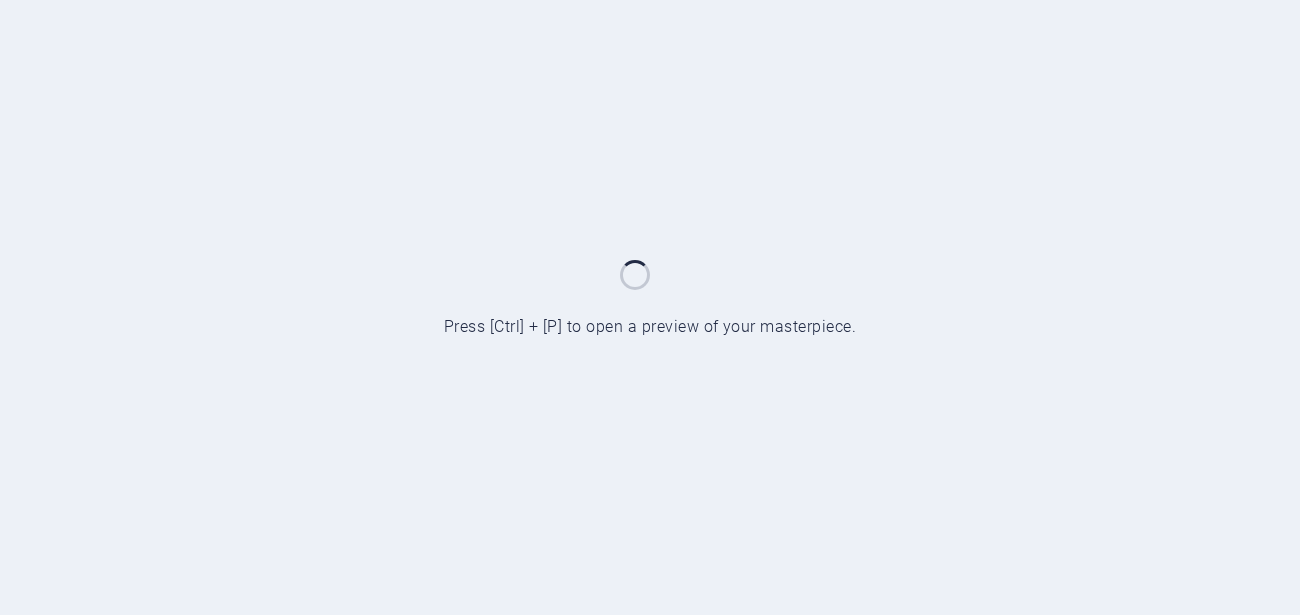 scroll, scrollTop: 0, scrollLeft: 0, axis: both 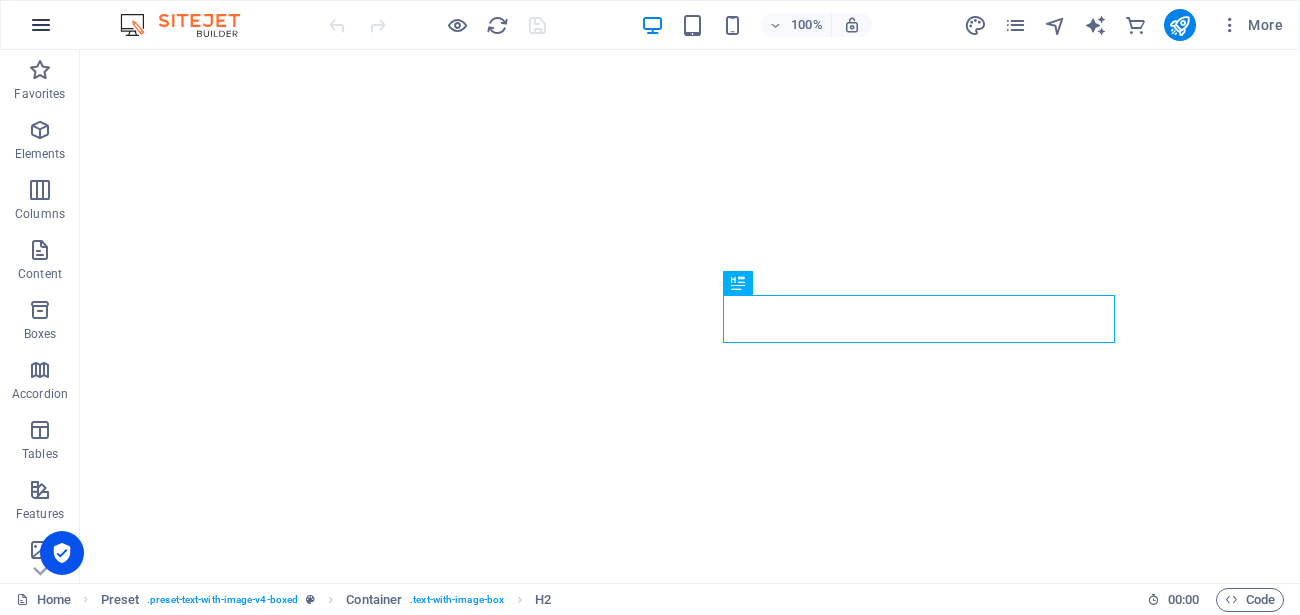 click at bounding box center [41, 25] 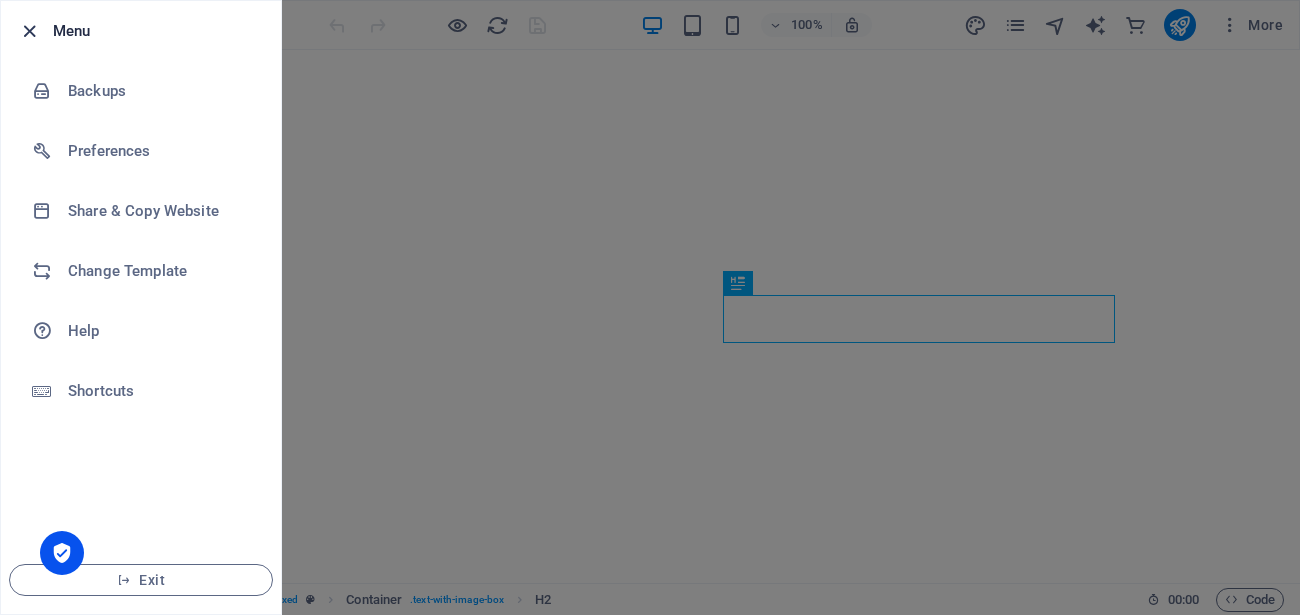 click at bounding box center [29, 31] 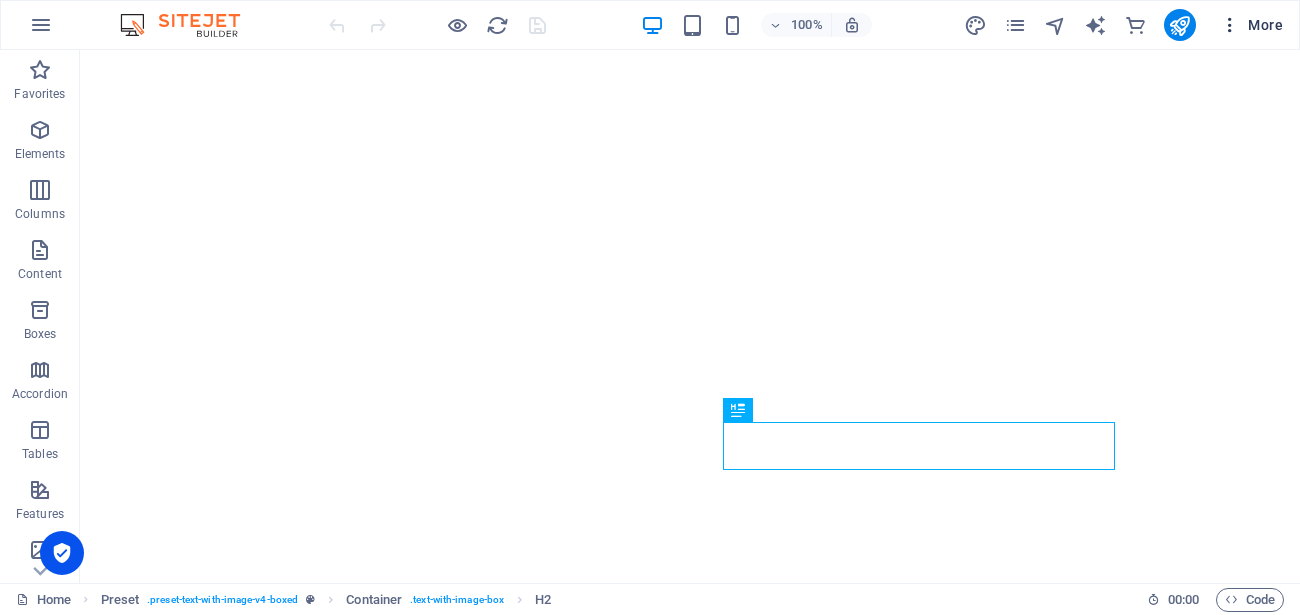 click at bounding box center [1230, 25] 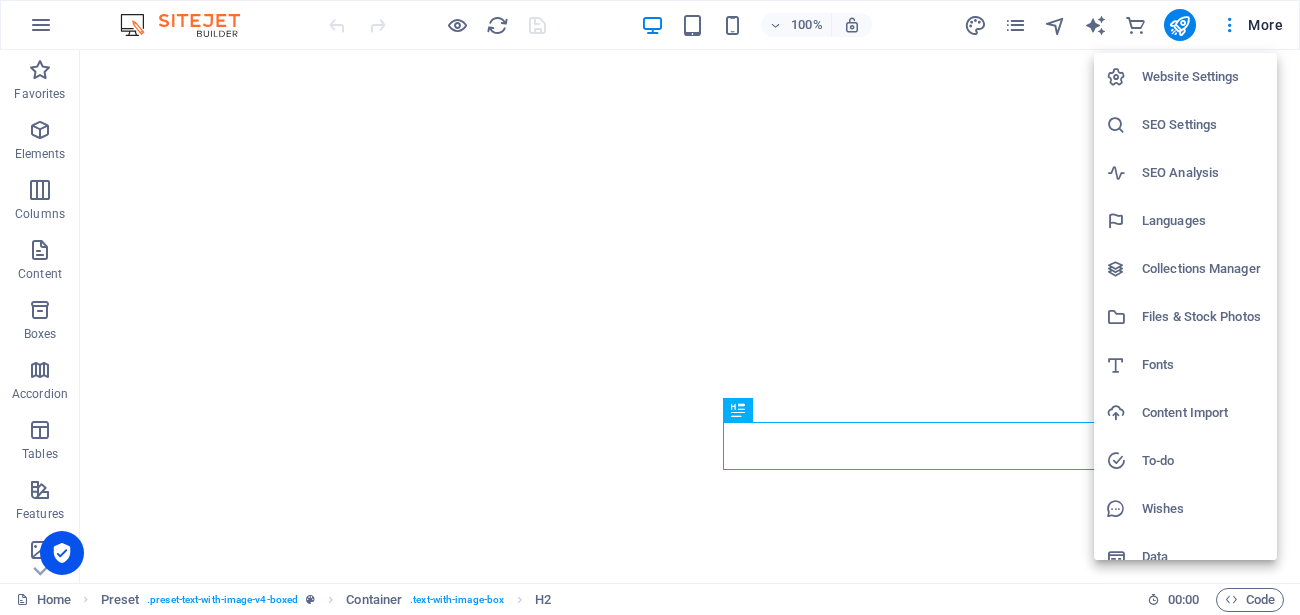 scroll, scrollTop: 21, scrollLeft: 0, axis: vertical 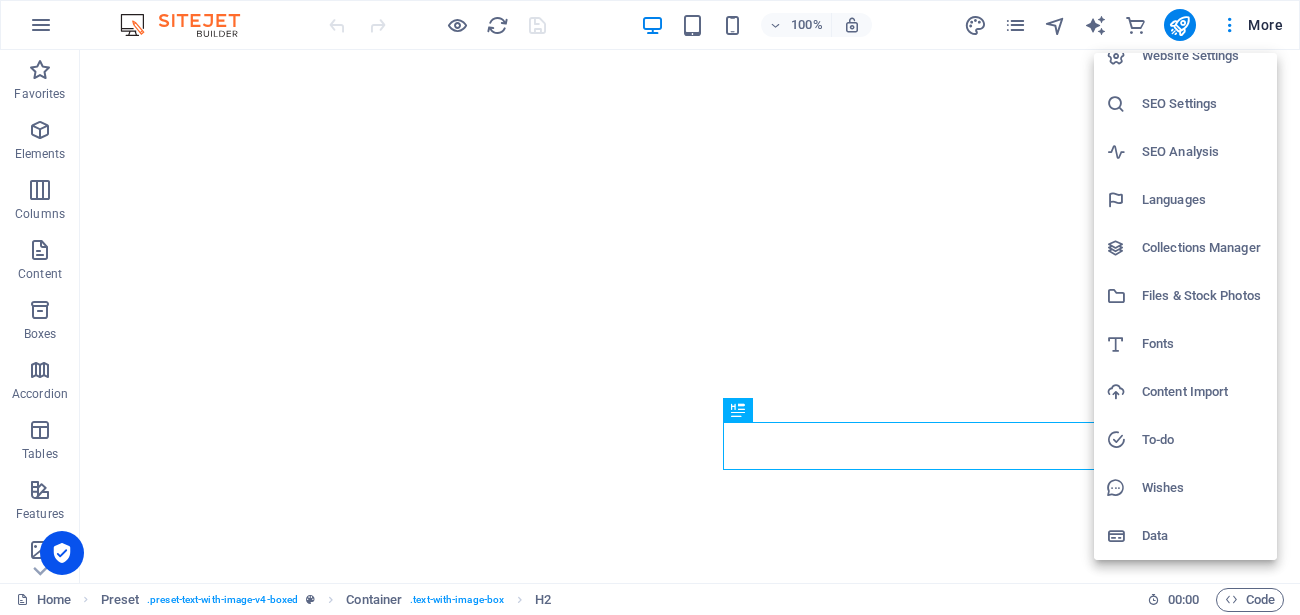 click at bounding box center [650, 307] 